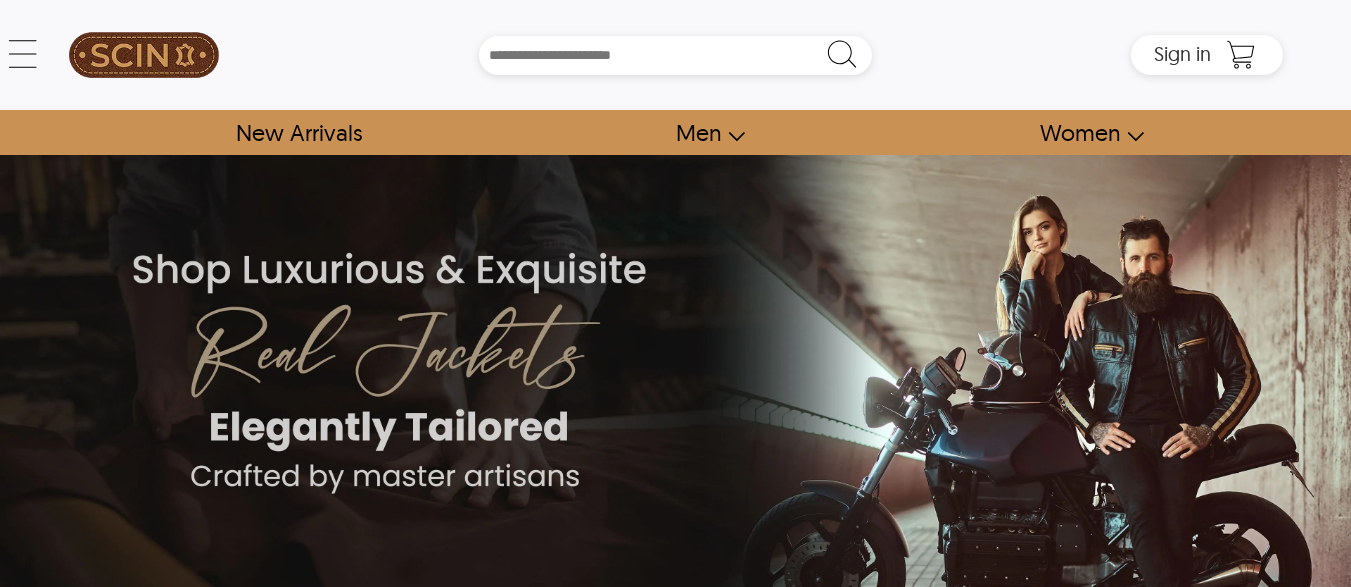 scroll, scrollTop: 0, scrollLeft: 0, axis: both 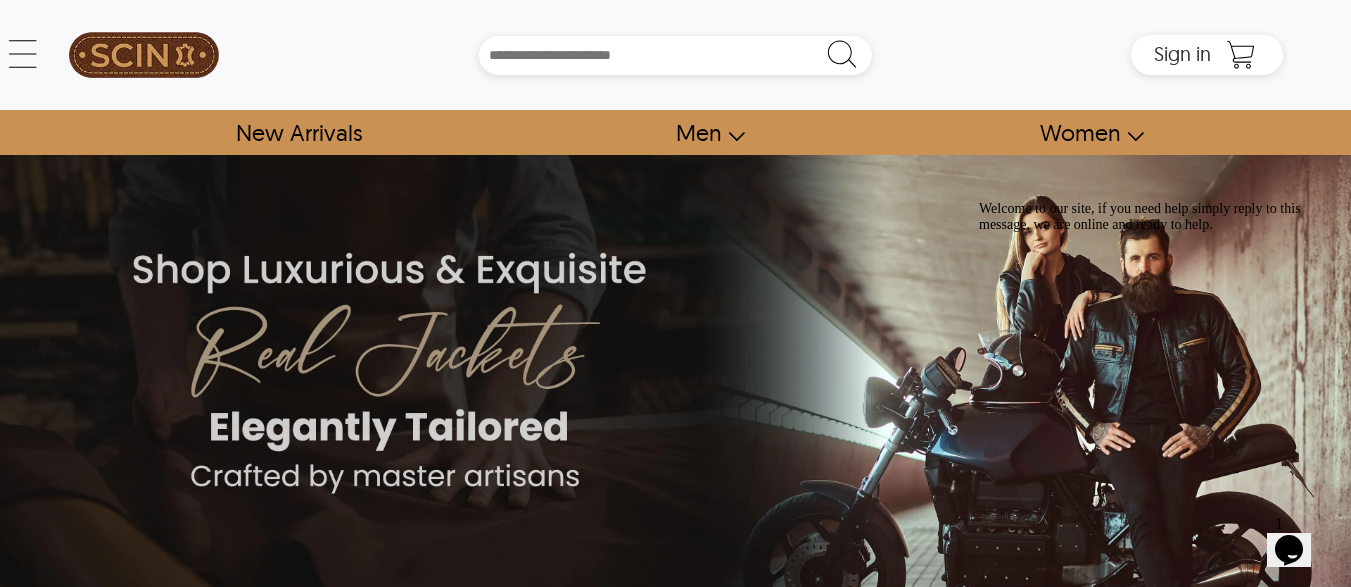 click on "Opens Chat This icon Opens the chat window." 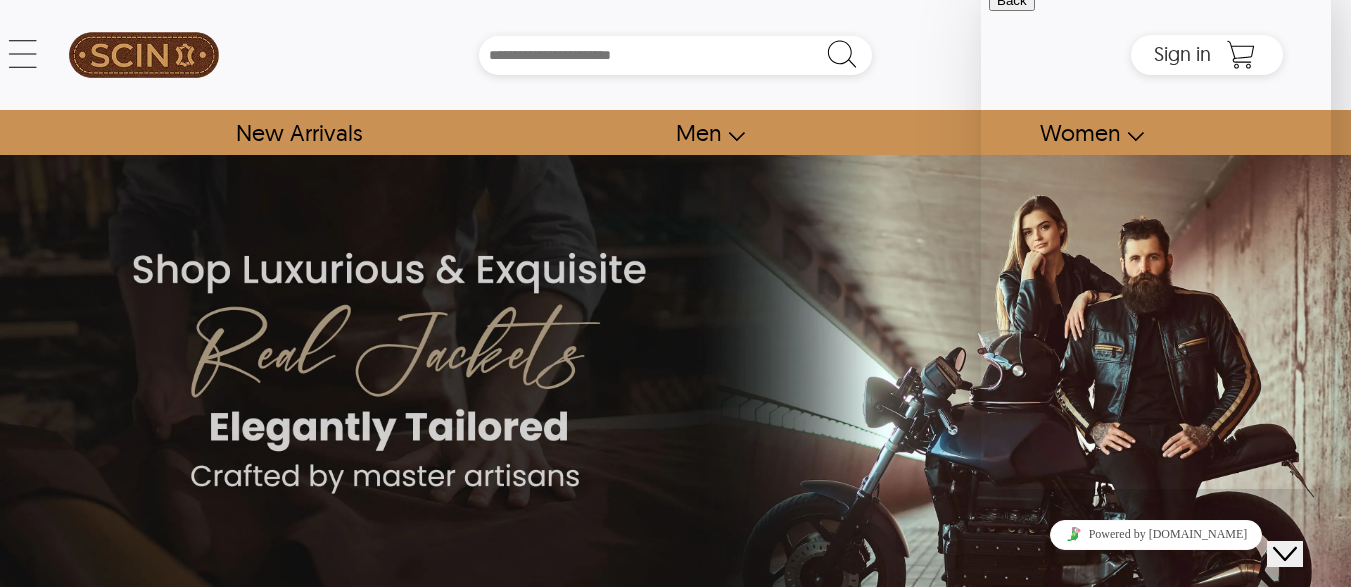 click at bounding box center [1156, 744] 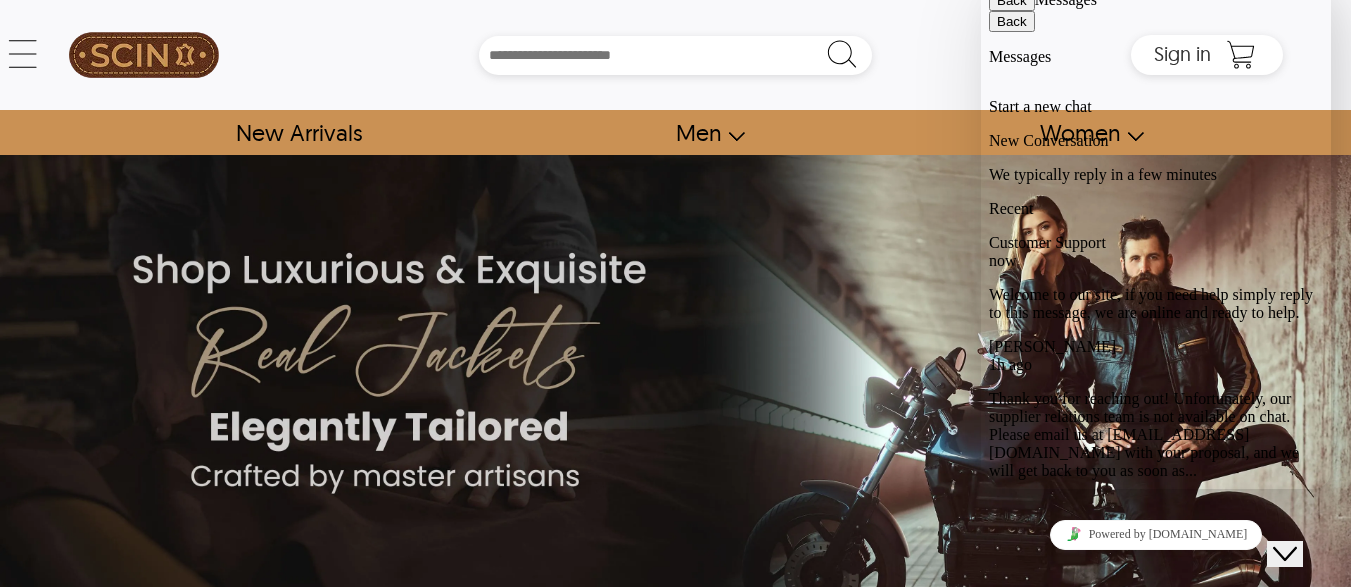 click on "Welcome to our site, if you need help simply reply to this message, we are online and ready to help." at bounding box center (1151, 303) 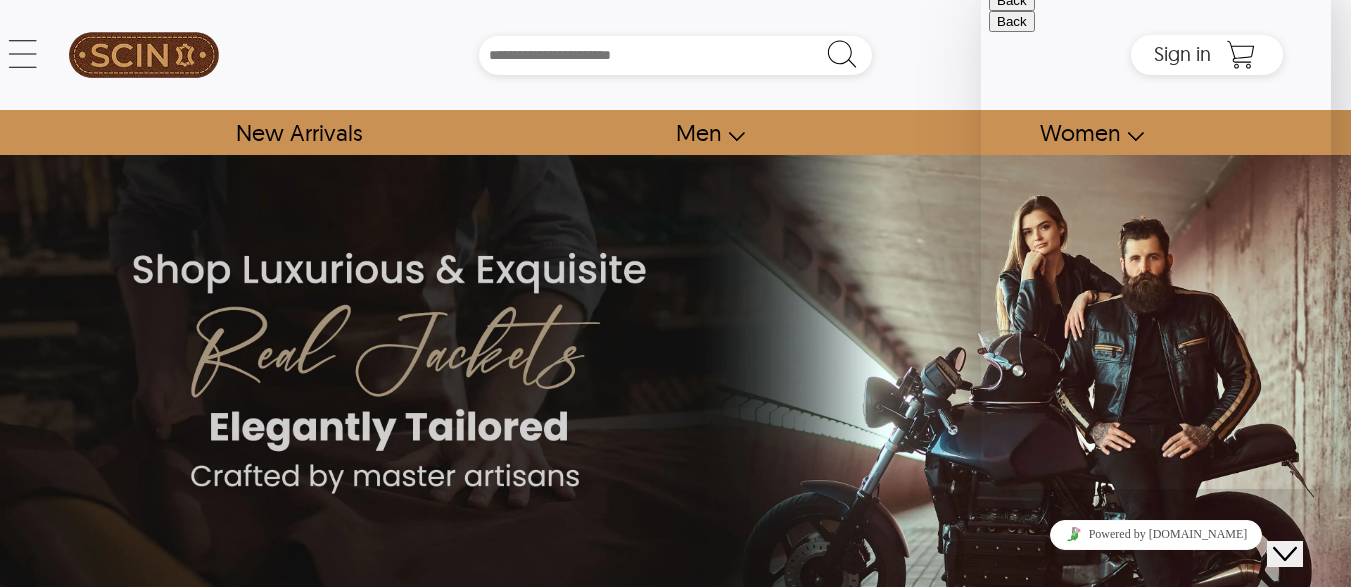 click on "Close Chat This icon closes the chat window." at bounding box center [1285, 554] 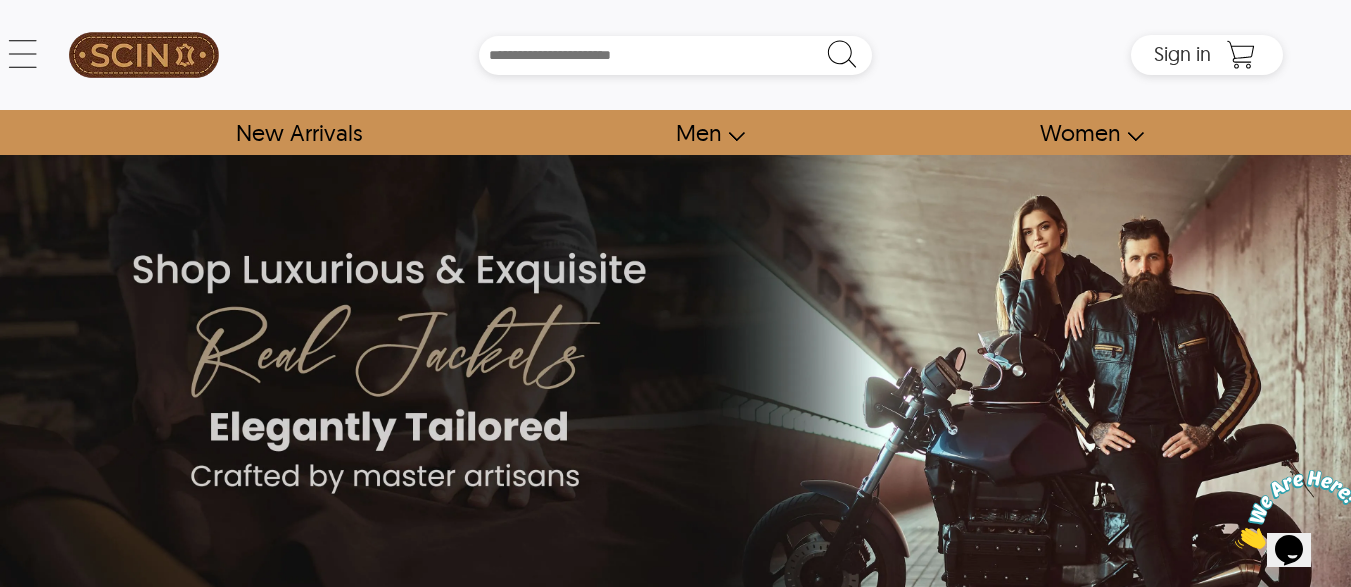 click at bounding box center [1297, 509] 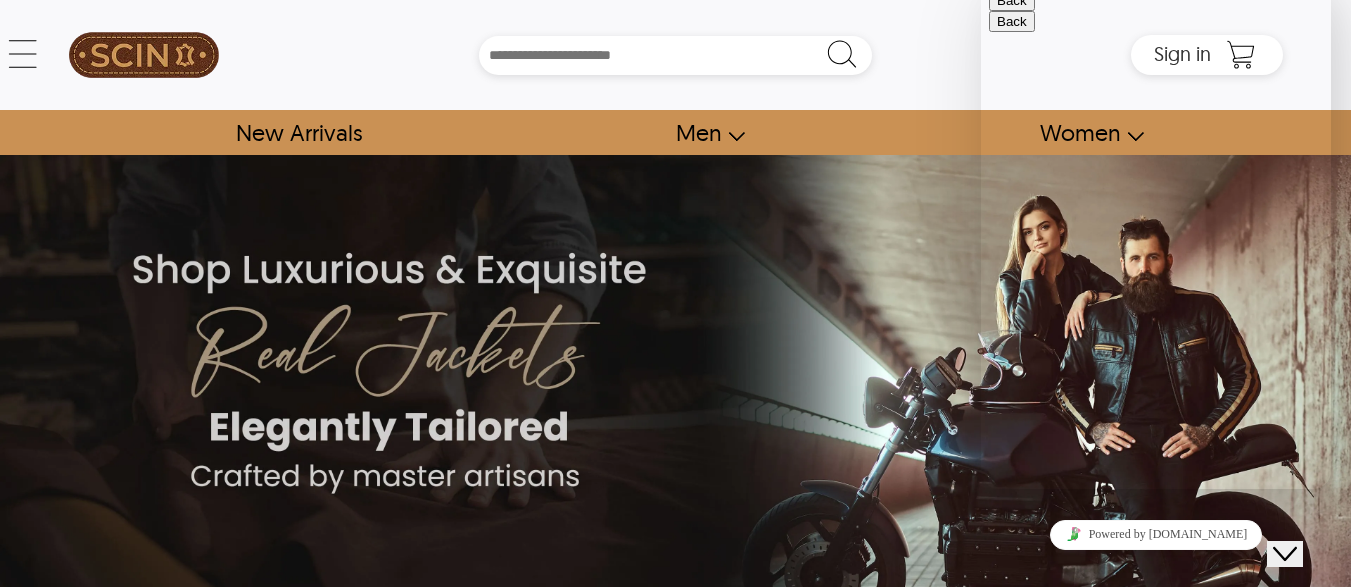 click on "Back" at bounding box center [1012, 0] 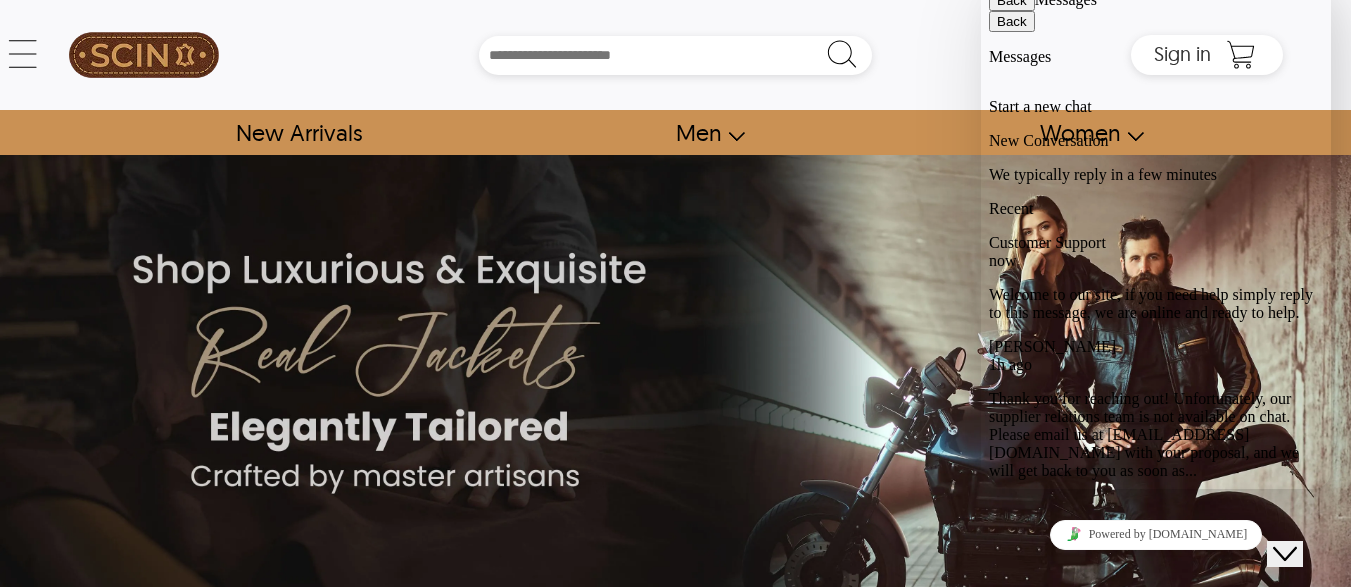 click on "Thank you for reaching out!
Unfortunately, our supplier relations team is not available on chat.
Please email us at [EMAIL_ADDRESS][DOMAIN_NAME] with your proposal, and we will get back to you as soon as..." at bounding box center [1144, 434] 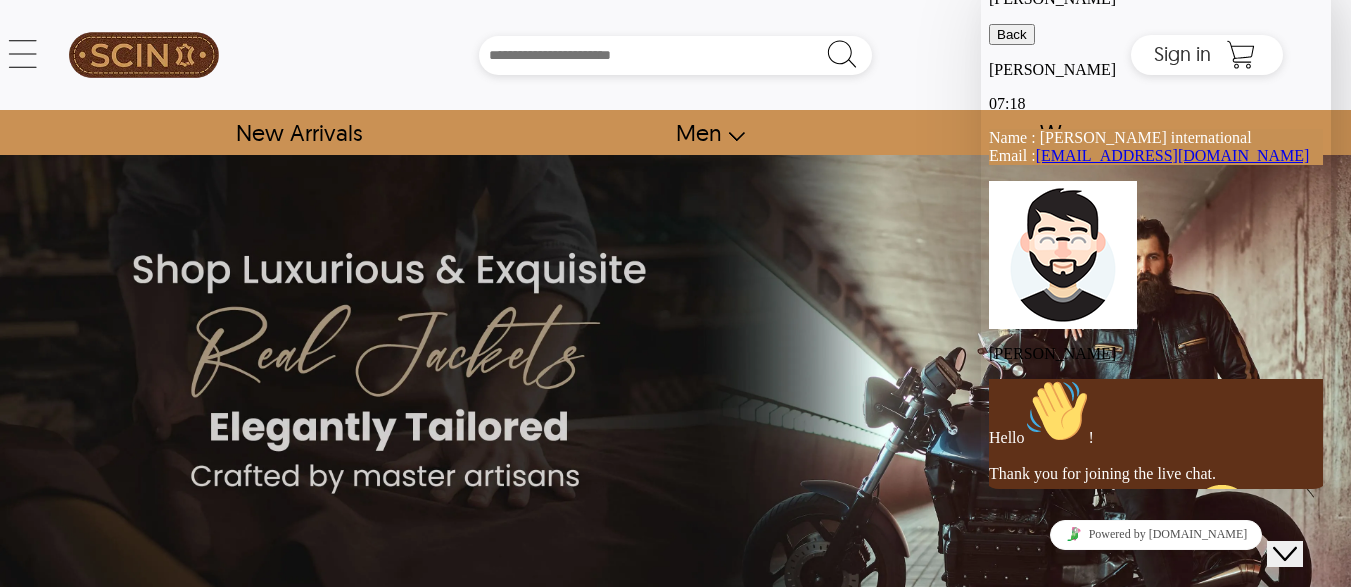 drag, startPoint x: 1324, startPoint y: 245, endPoint x: 1309, endPoint y: 384, distance: 139.807 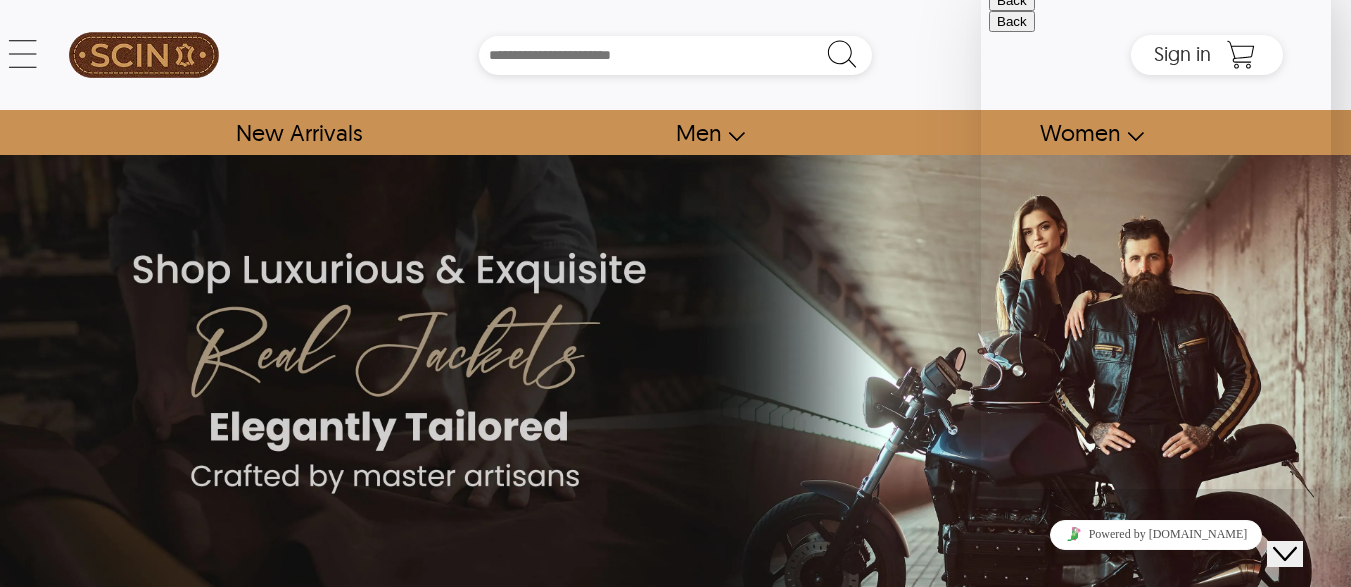 click 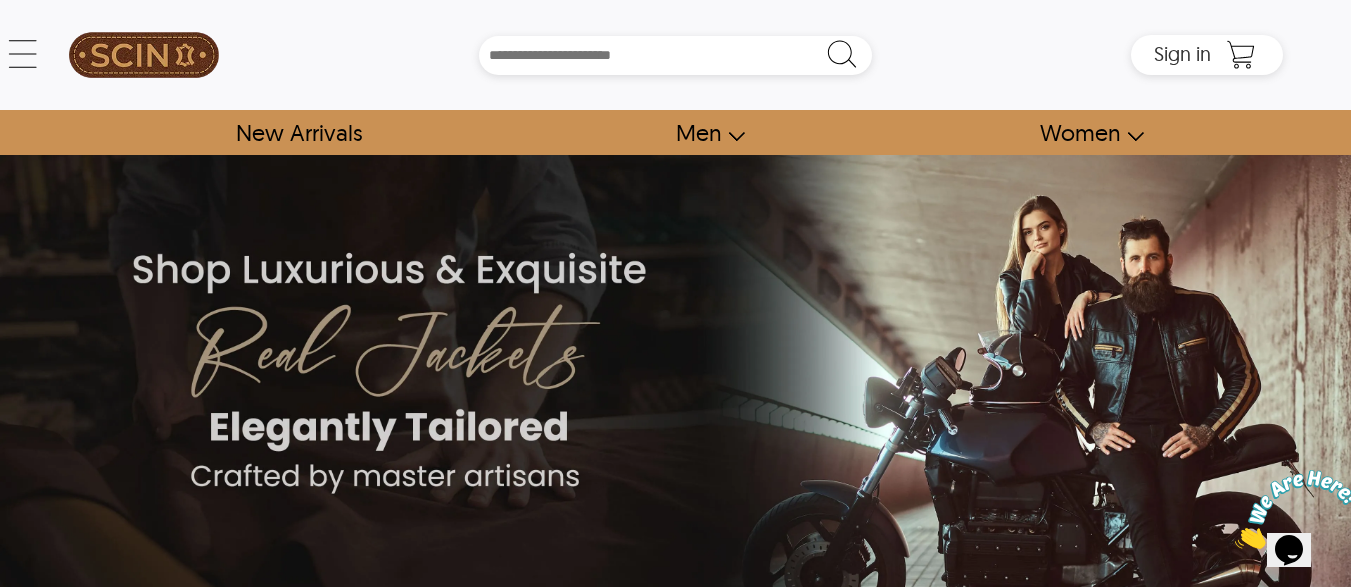 click at bounding box center (1297, 509) 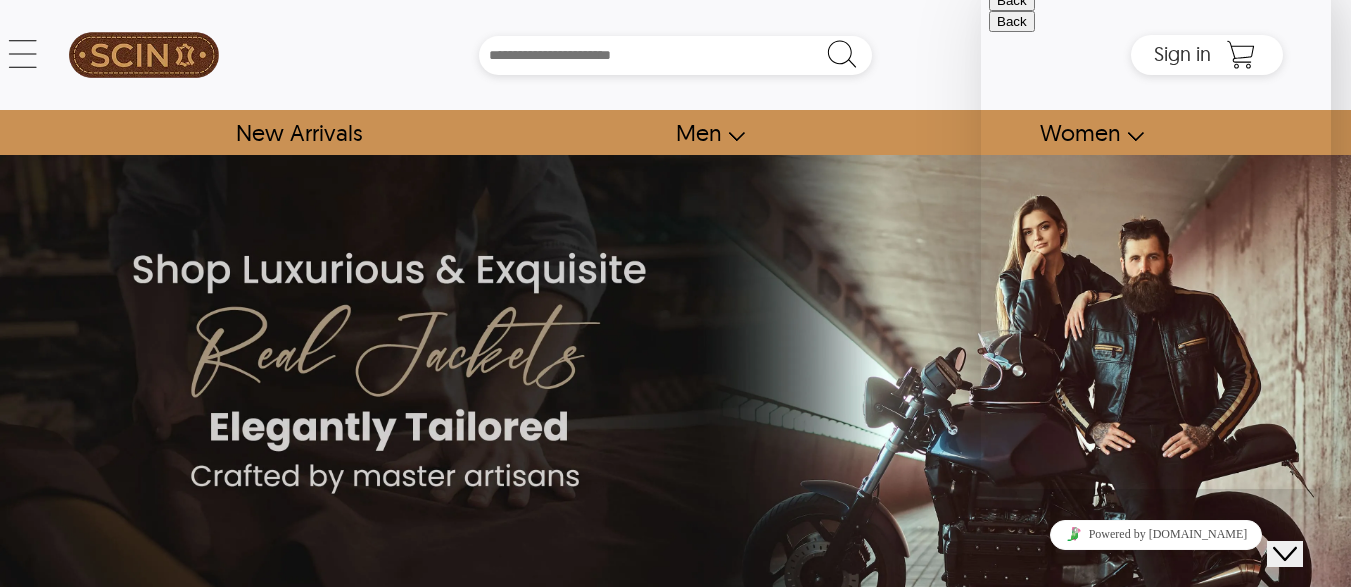 click on "Back" at bounding box center [1012, 0] 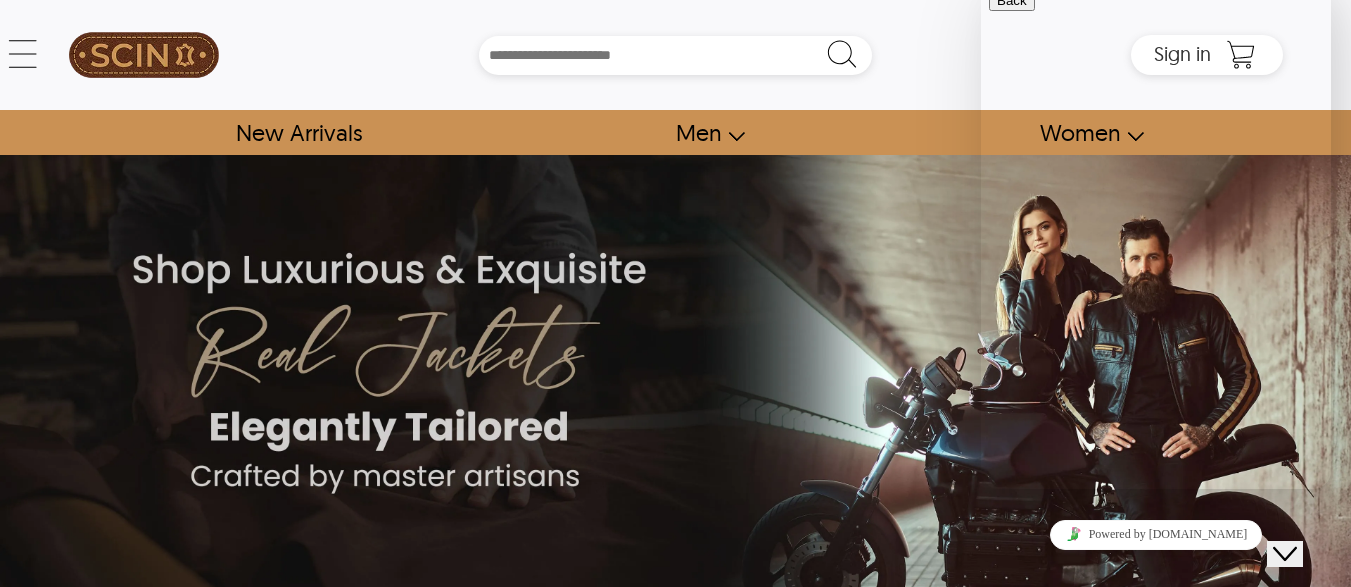 click at bounding box center [997, 747] 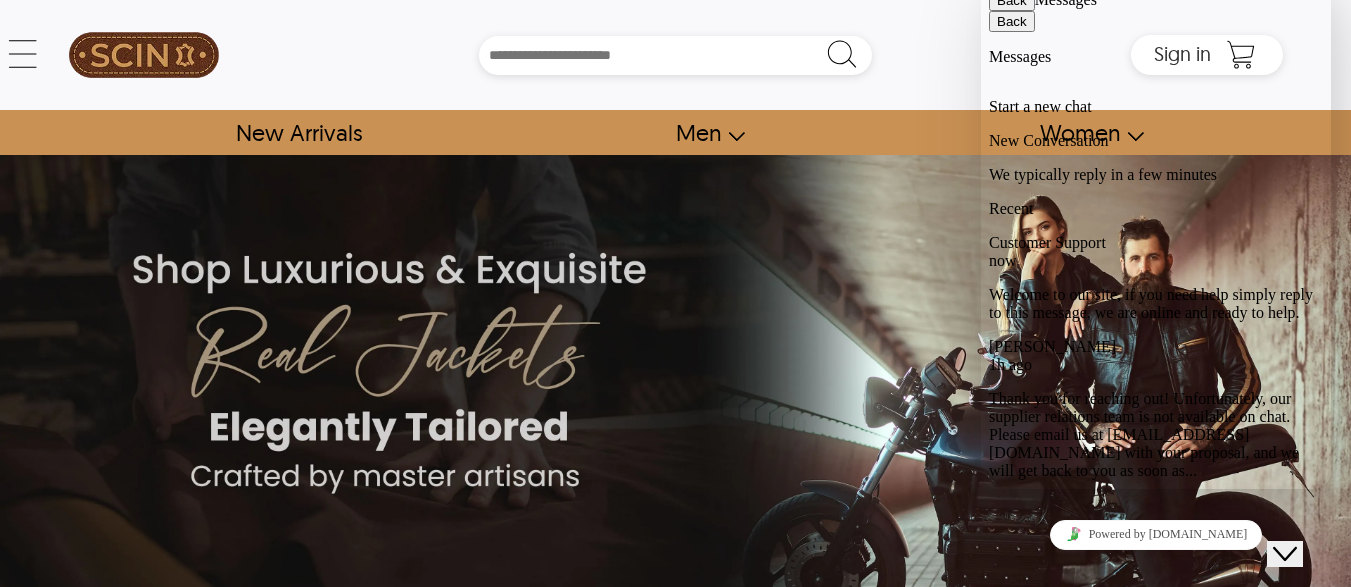 click on "Thank you for reaching out!
Unfortunately, our supplier relations team is not available on chat.
Please email us at [EMAIL_ADDRESS][DOMAIN_NAME] with your proposal, and we will get back to you as soon as..." at bounding box center [1144, 434] 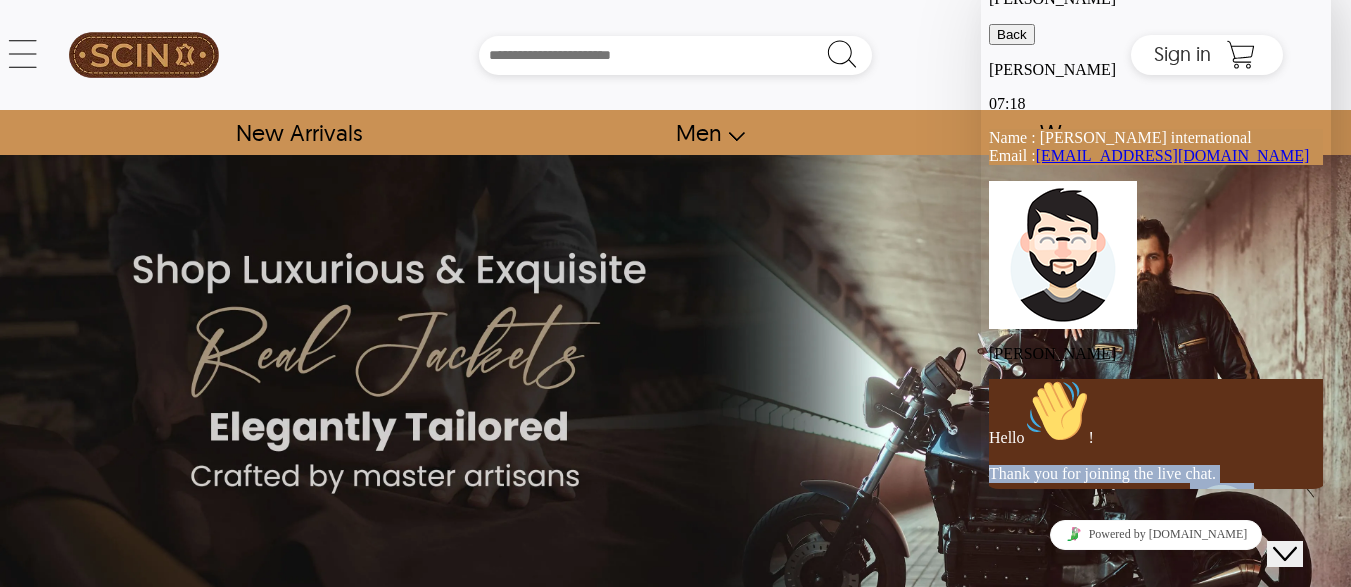 drag, startPoint x: 1242, startPoint y: 374, endPoint x: 1227, endPoint y: 275, distance: 100.12991 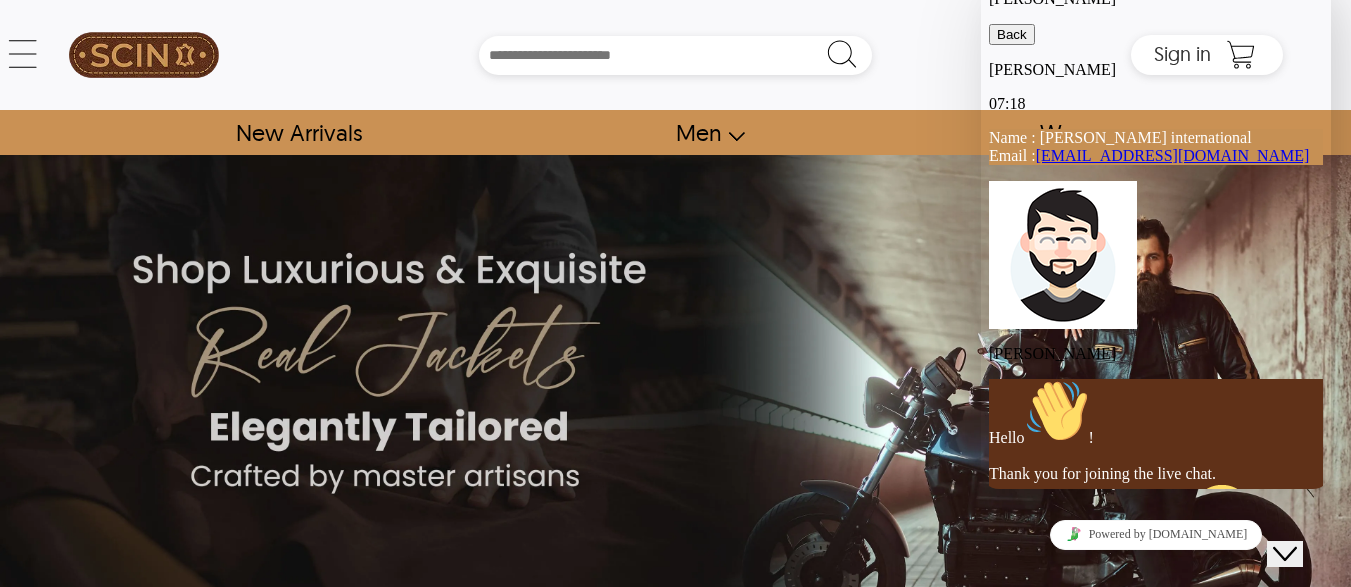 drag, startPoint x: 1235, startPoint y: 359, endPoint x: 1290, endPoint y: 210, distance: 158.82695 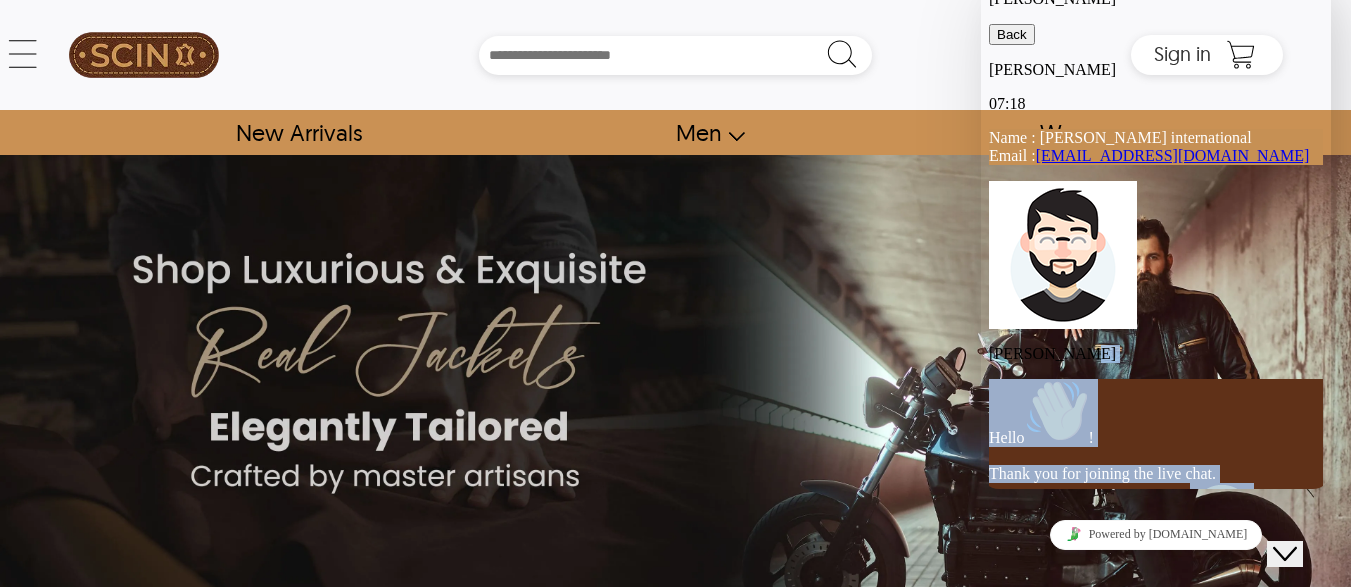 drag, startPoint x: 1290, startPoint y: 286, endPoint x: 1288, endPoint y: 164, distance: 122.016396 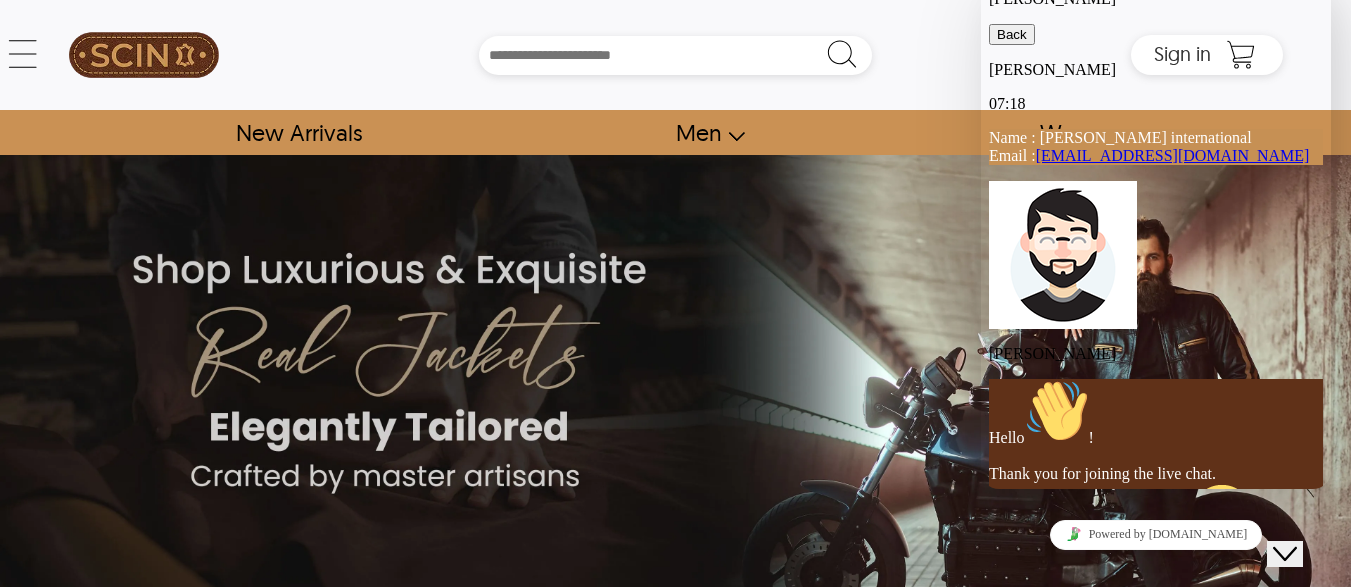 drag, startPoint x: 1326, startPoint y: 363, endPoint x: 1328, endPoint y: 415, distance: 52.03845 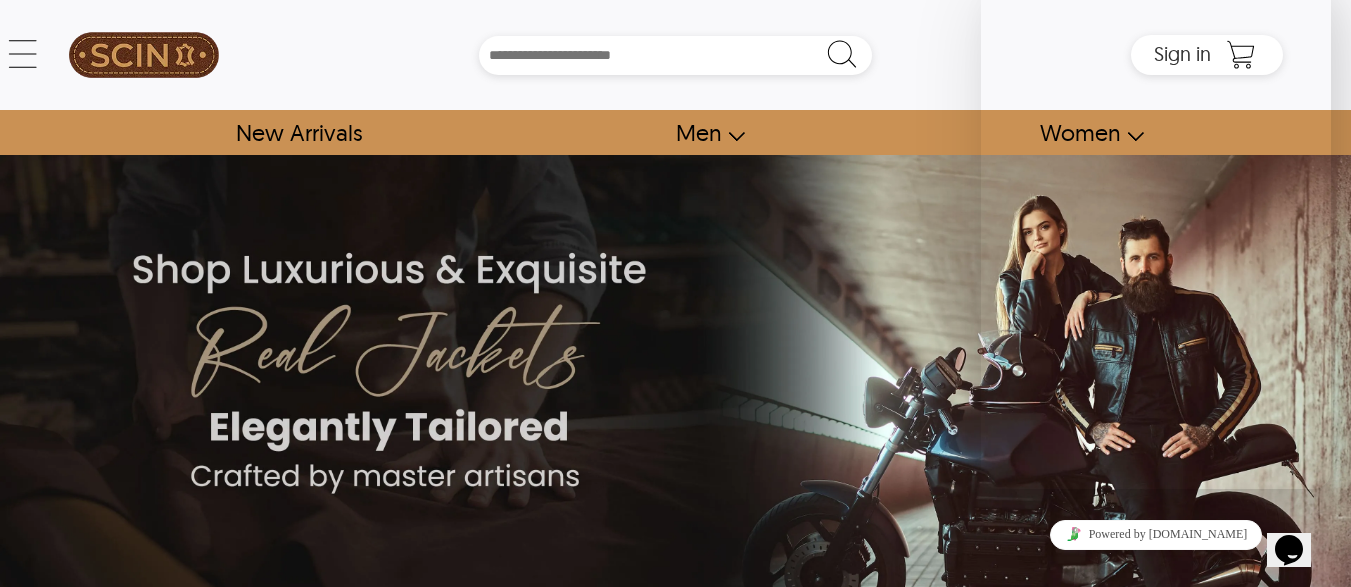 drag, startPoint x: 336, startPoint y: 383, endPoint x: 926, endPoint y: 397, distance: 590.1661 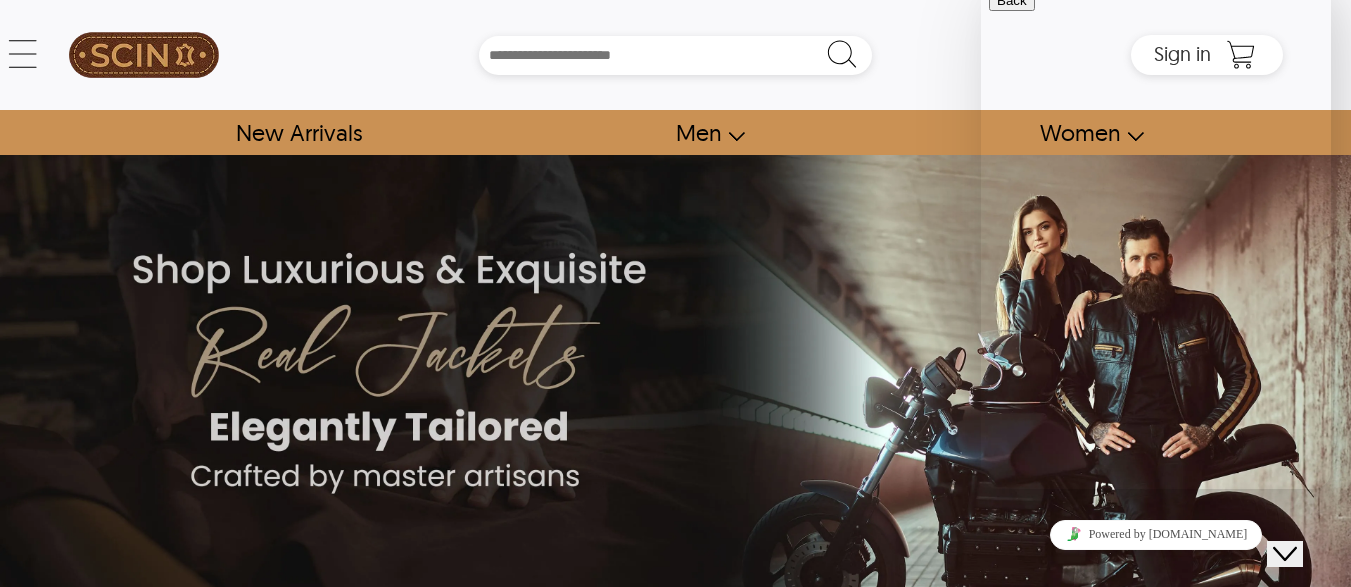 click at bounding box center (997, 747) 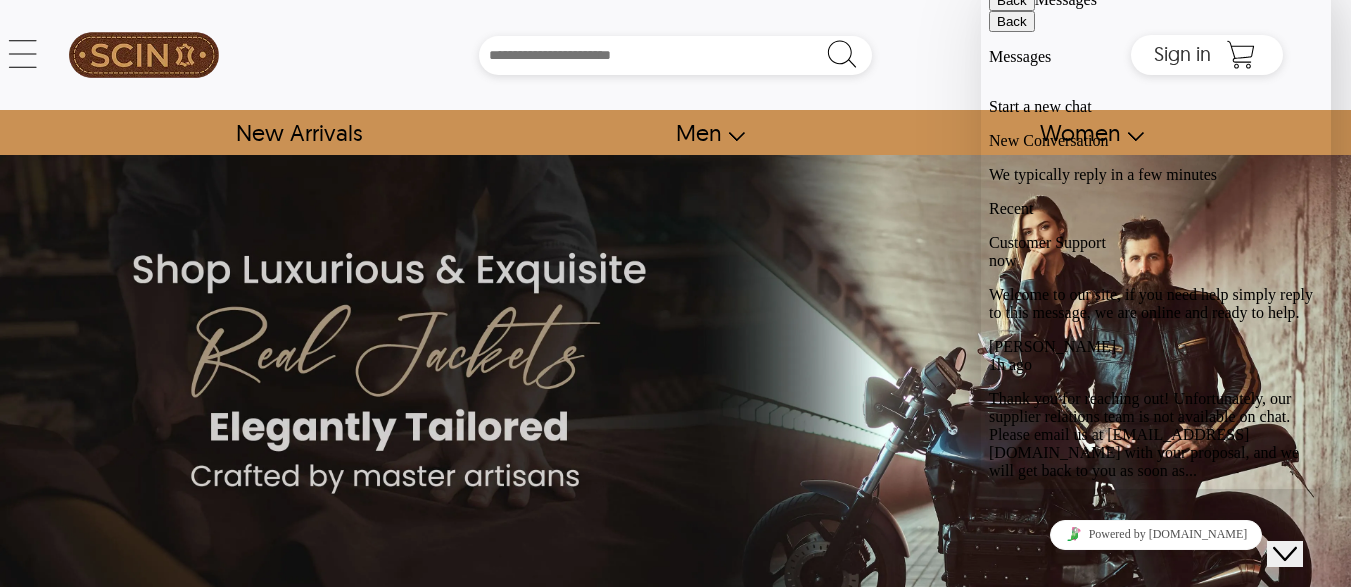 click on "[PERSON_NAME] 1h ago Thank you for reaching out!
Unfortunately, our supplier relations team is not available on chat.
Please email us at [EMAIL_ADDRESS][DOMAIN_NAME] with your proposal, and we will get back to you as soon as..." at bounding box center [1156, 409] 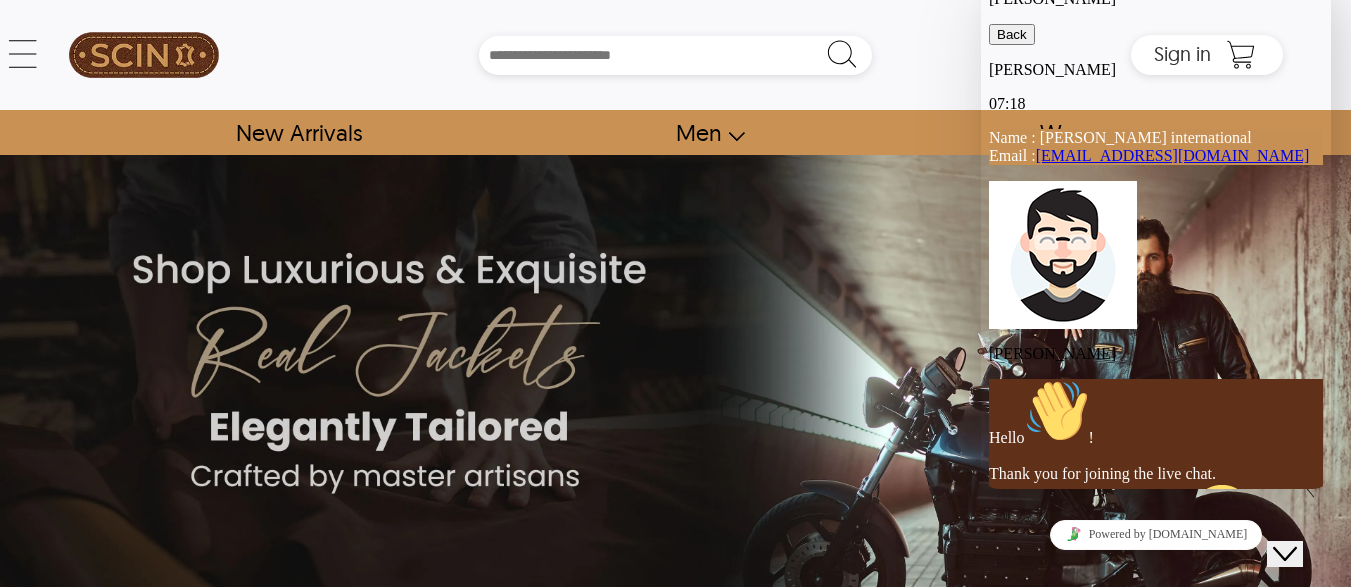 drag, startPoint x: 1262, startPoint y: 355, endPoint x: 1250, endPoint y: 279, distance: 76.941536 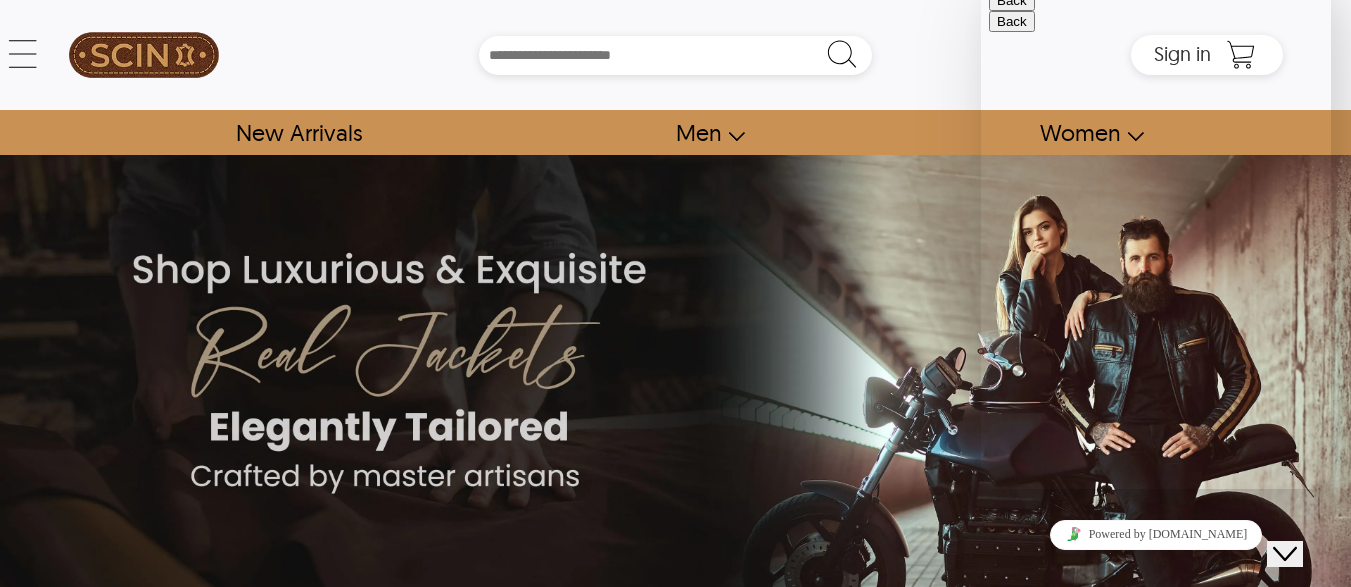 click on "Start Chat" at bounding box center [1027, 875] 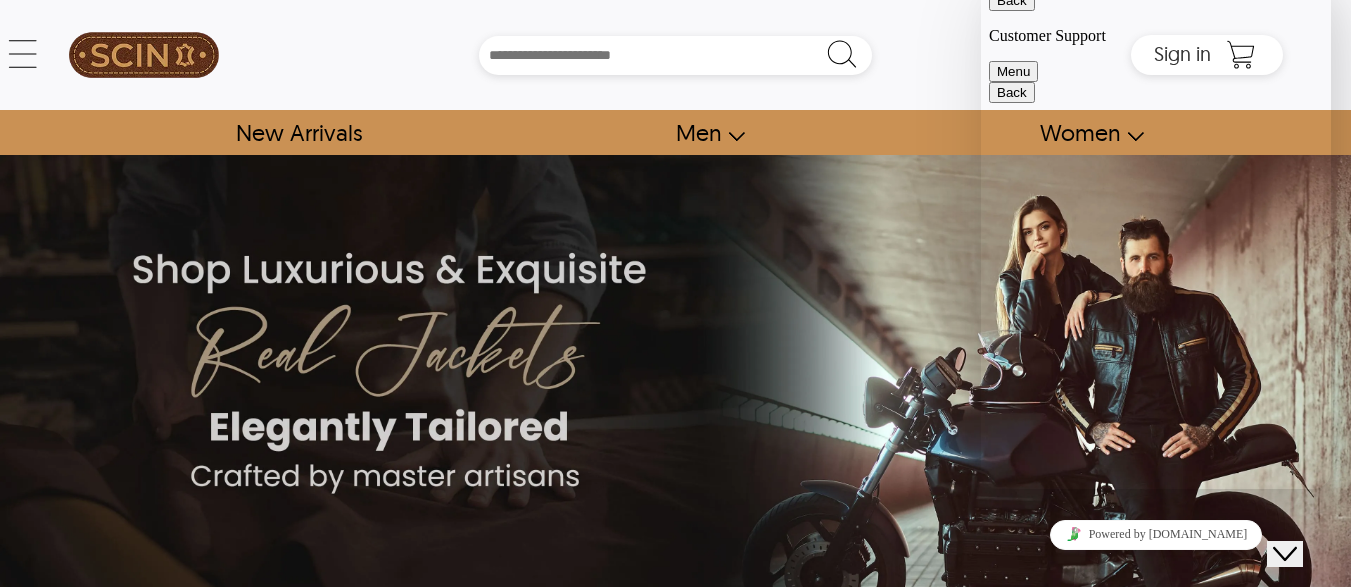 scroll, scrollTop: 8, scrollLeft: 0, axis: vertical 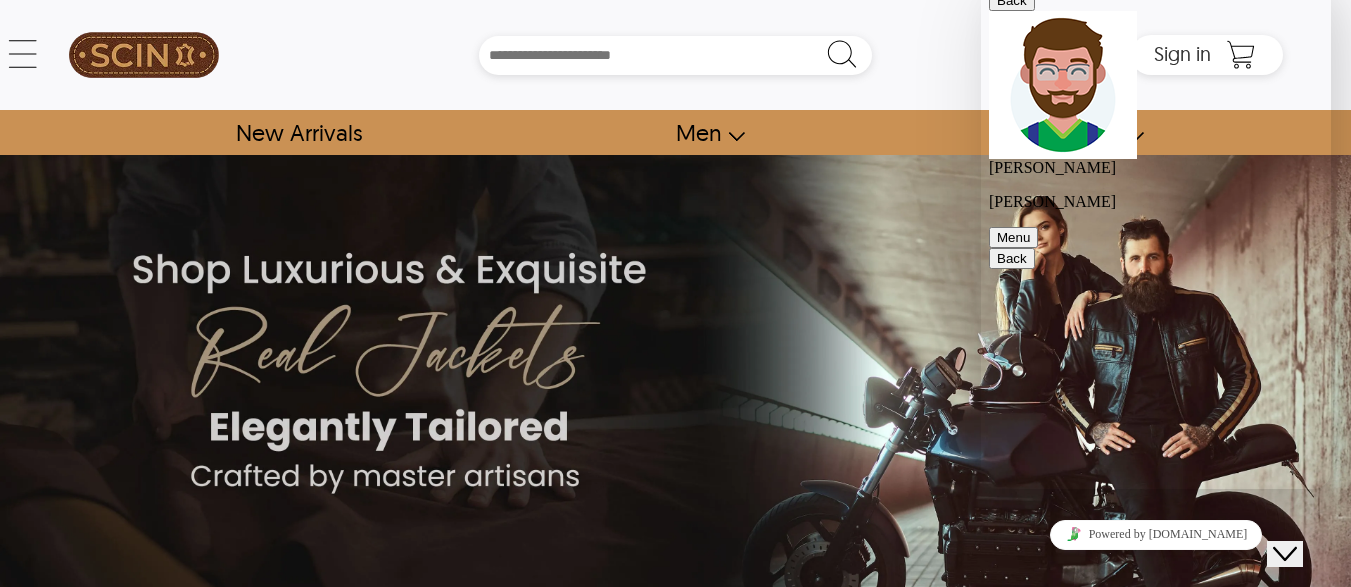 drag, startPoint x: 1328, startPoint y: 364, endPoint x: 1287, endPoint y: 244, distance: 126.81088 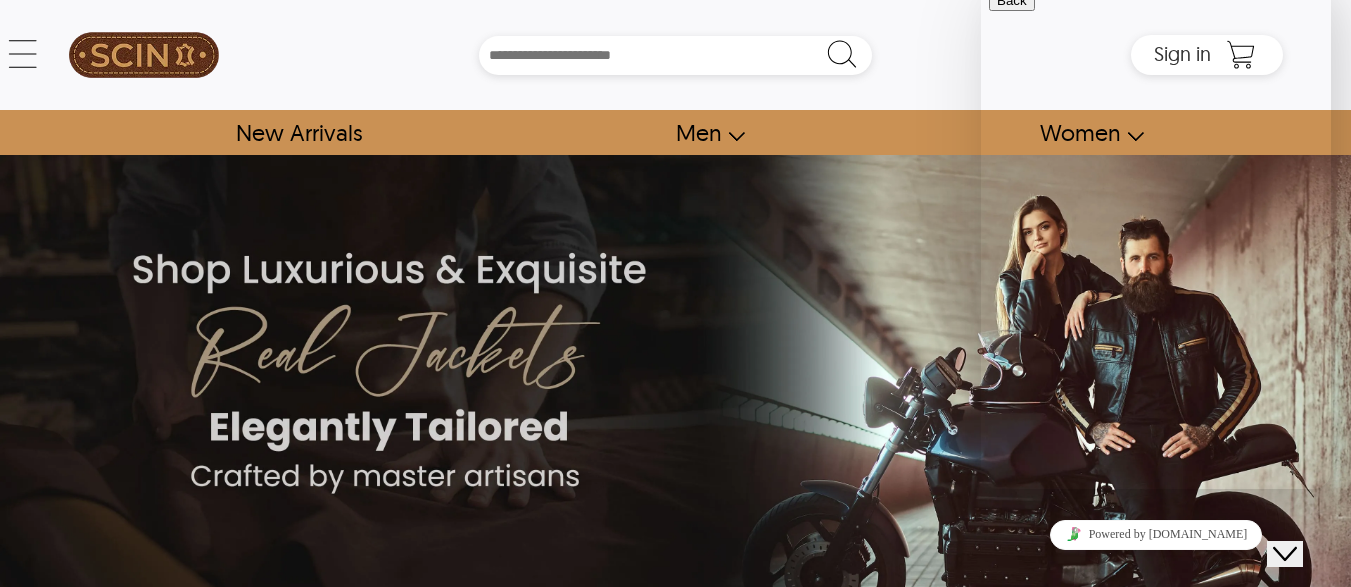 click at bounding box center [997, 816] 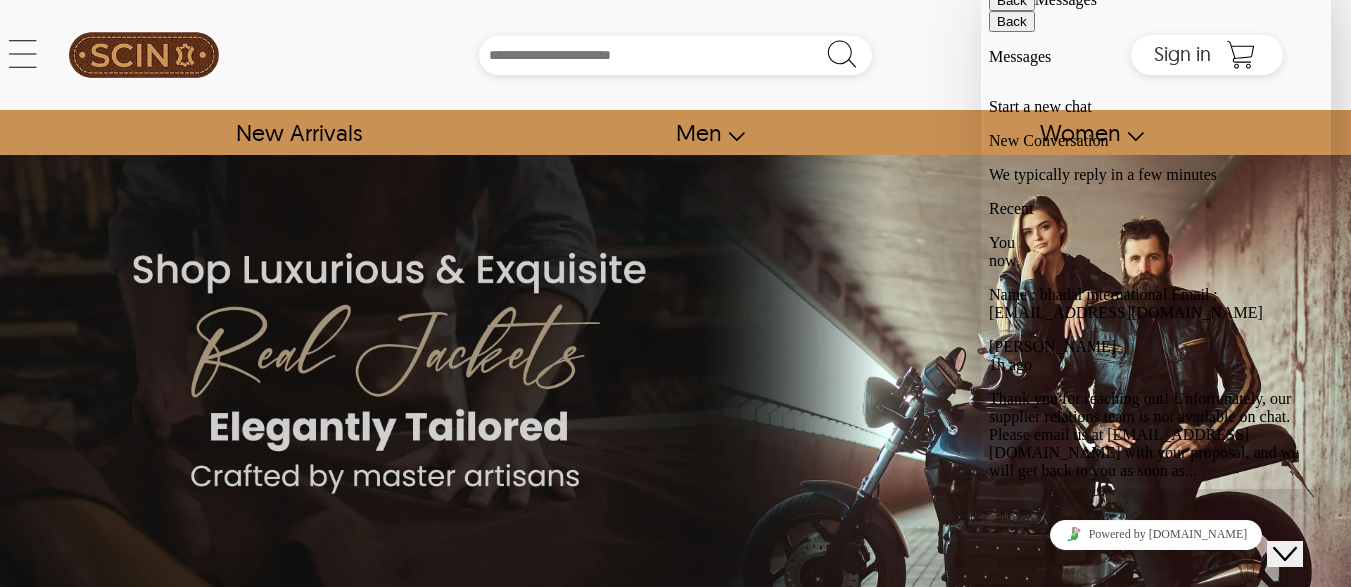 drag, startPoint x: 1332, startPoint y: 393, endPoint x: 2319, endPoint y: 423, distance: 987.4558 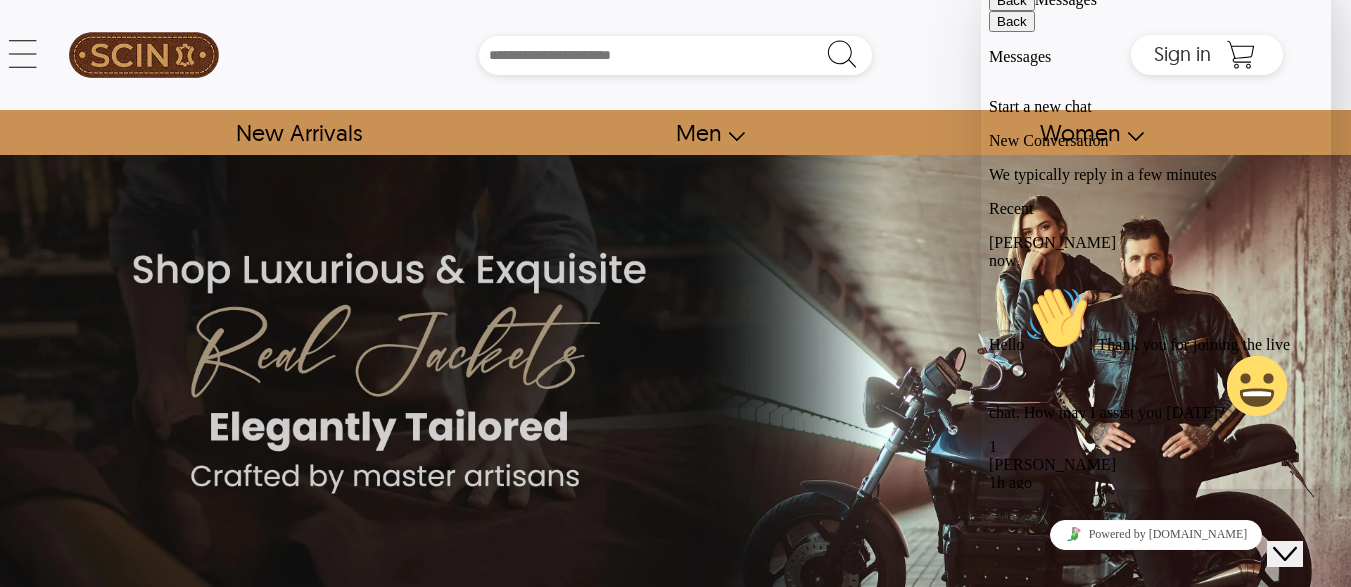 click on "Hello  !
Thank you for joining the live chat.
How may I assist you [DATE]?" at bounding box center (1139, 378) 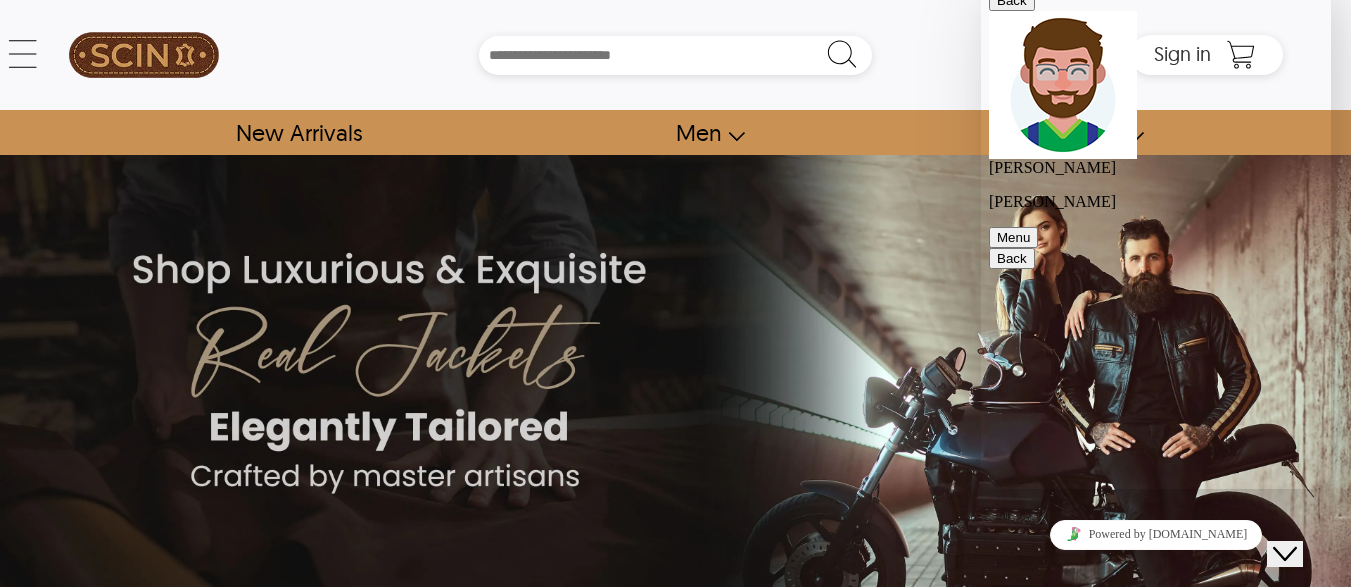 drag, startPoint x: 1223, startPoint y: 355, endPoint x: 1226, endPoint y: 287, distance: 68.06615 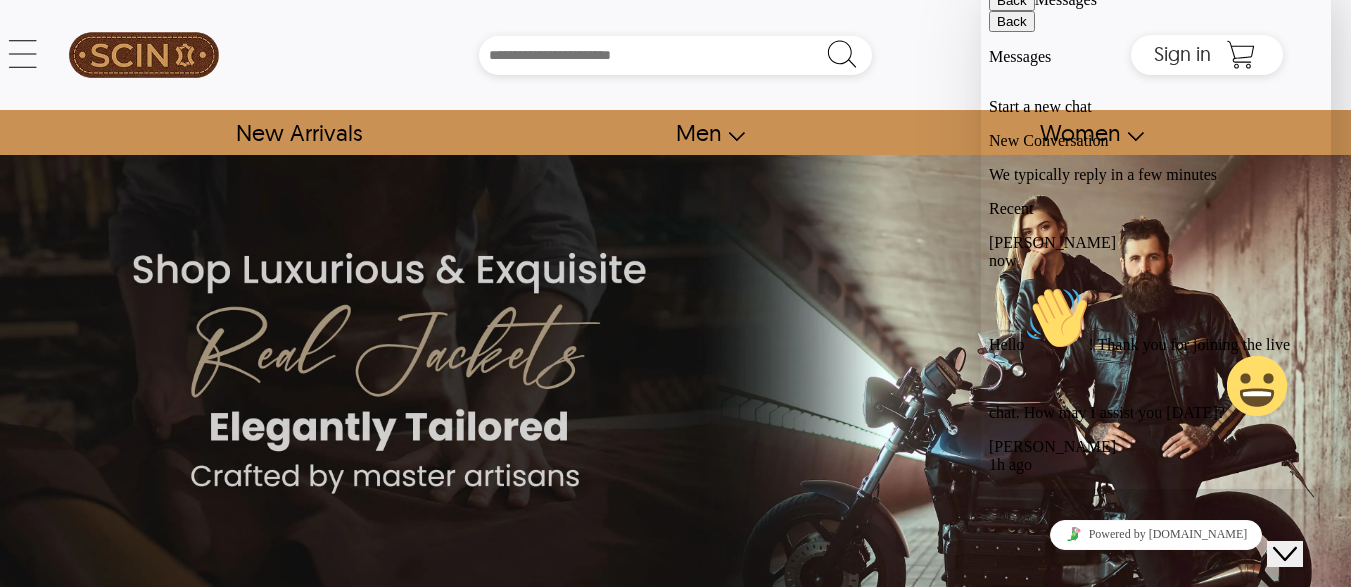 click on "[PERSON_NAME] 3h ago" at bounding box center (1156, 614) 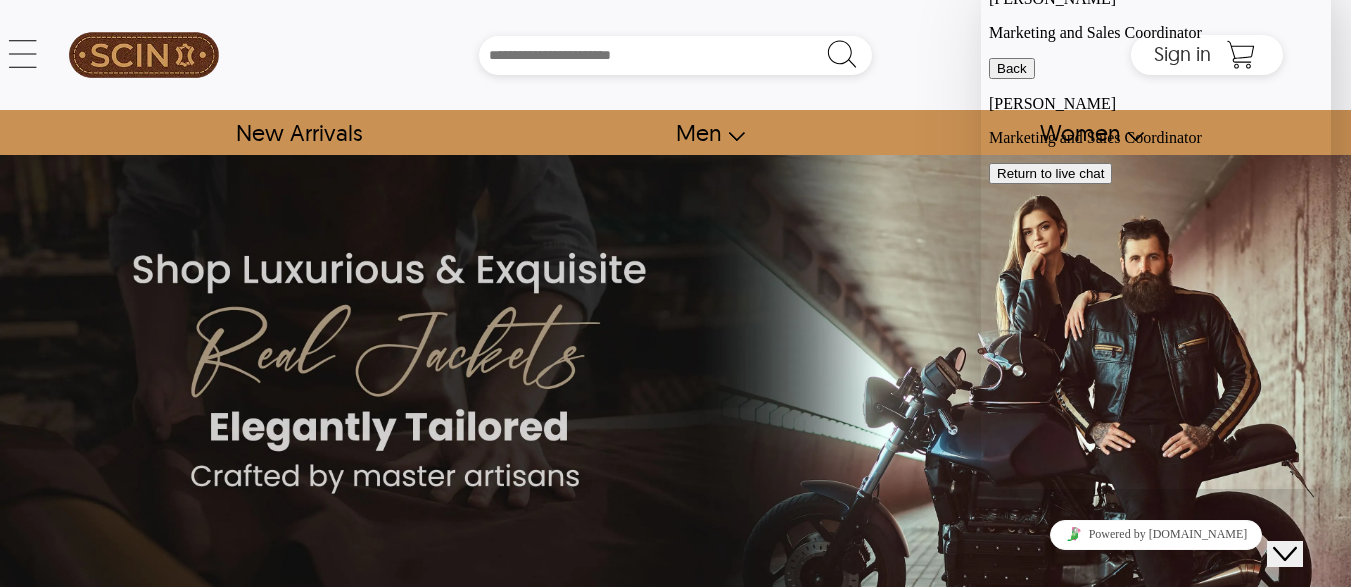 click on "Back     [PERSON_NAME]   Marketing and Sales Coordinator   Return to live chat  Rate this chat Upload File Insert emoji" at bounding box center [1156, 356] 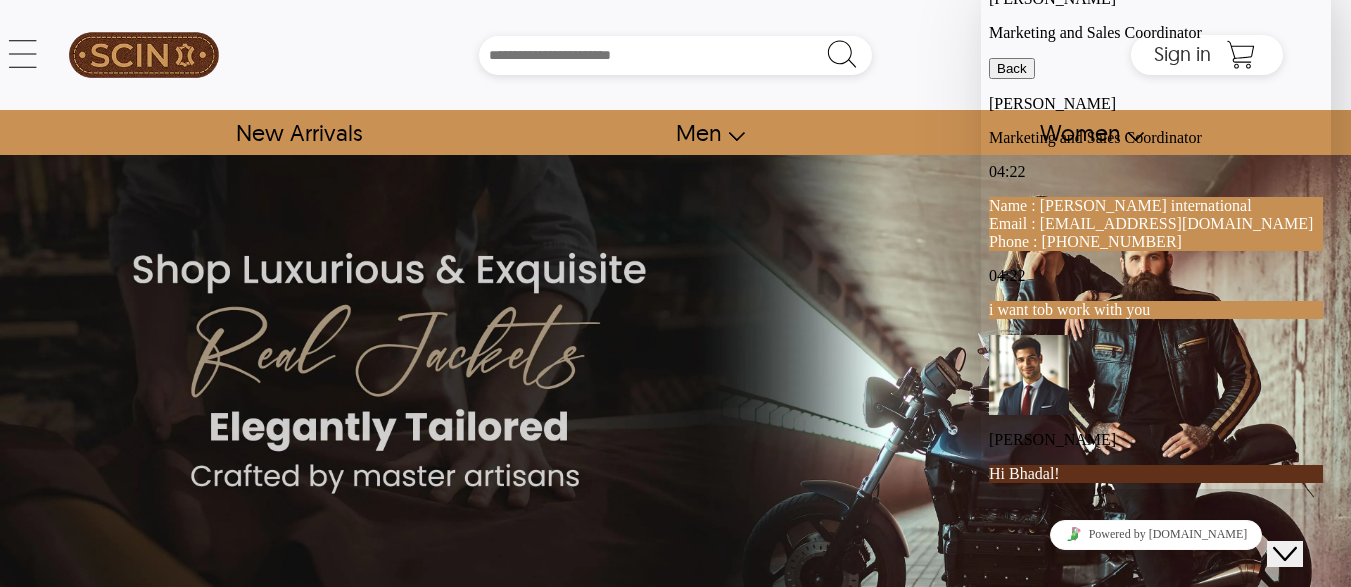 click on "Return to live chat" at bounding box center [1050, 1635] 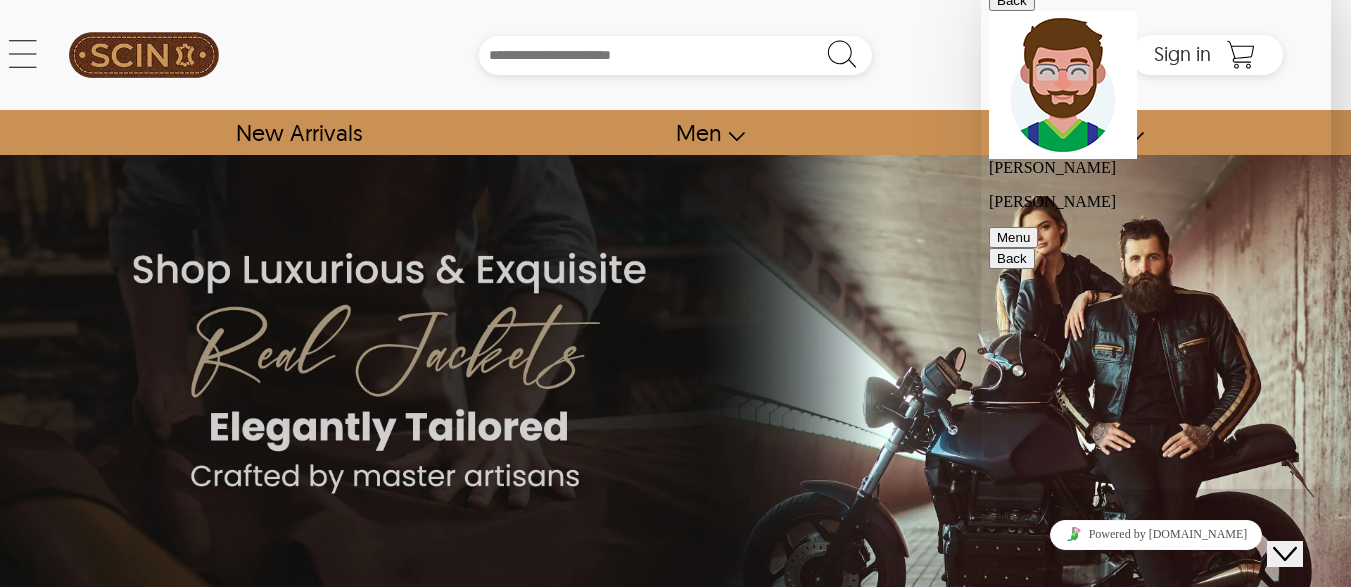 click on "Back" at bounding box center [1012, 0] 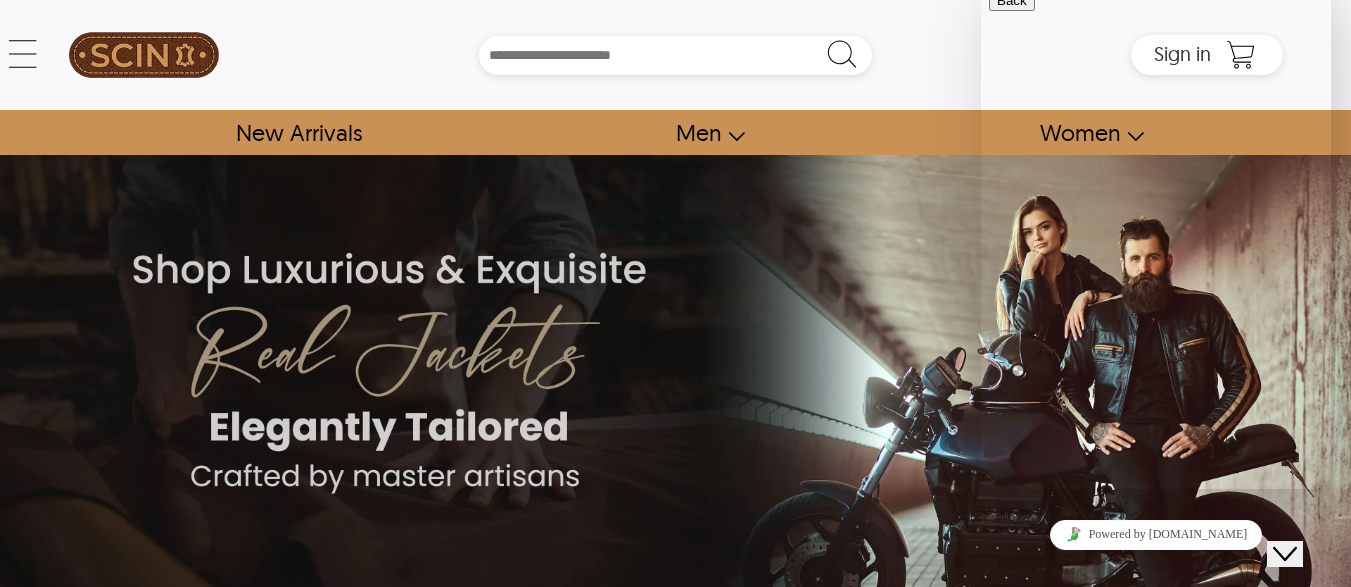 click at bounding box center [1156, 920] 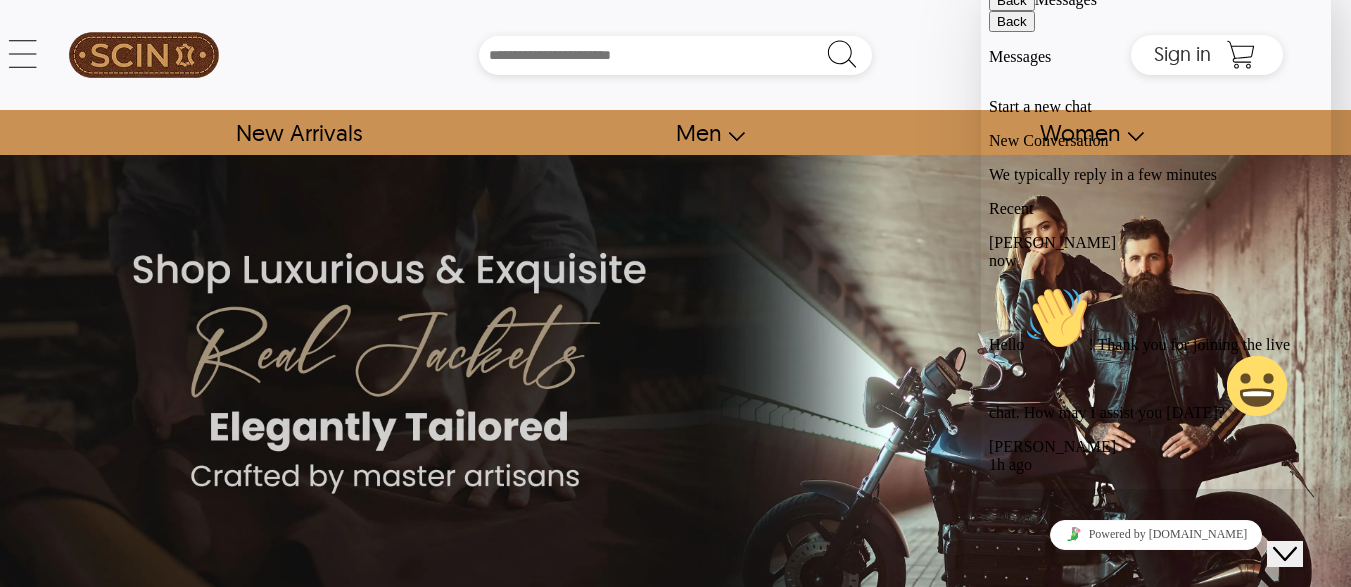 click on "lets collabrate and work togather i would really like to work with you  and the price depends on what kind of costmer need a jackets lets give each other a chance" at bounding box center (1155, 683) 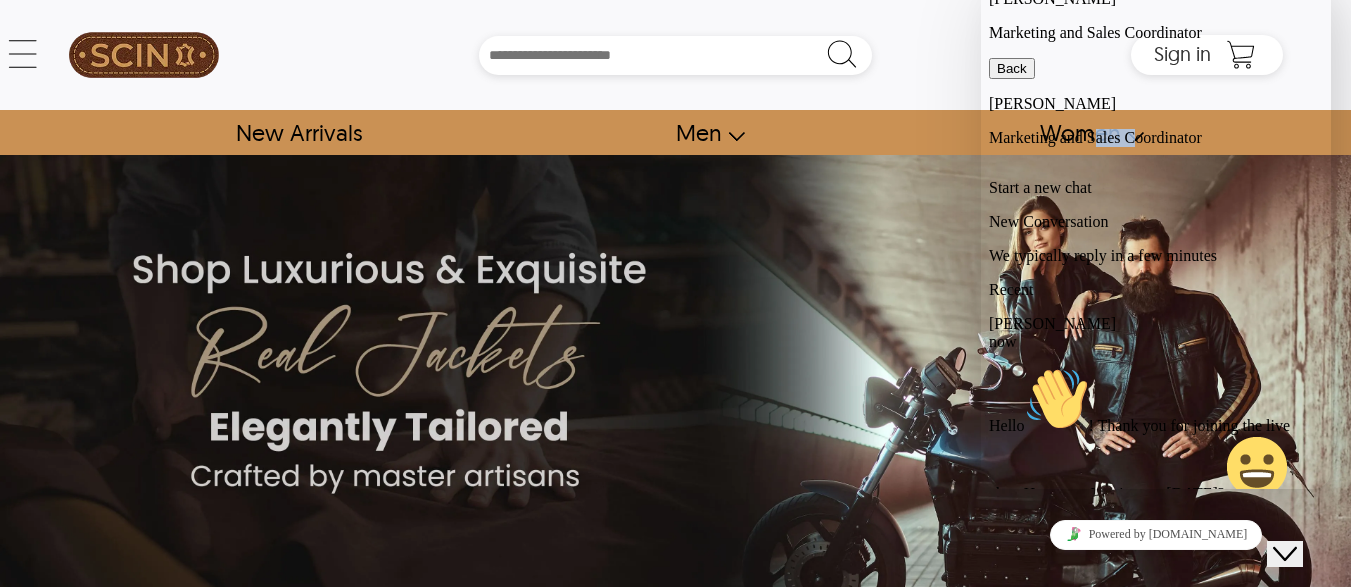 click on "Back     [PERSON_NAME]   Marketing and Sales Coordinator  Start a new chat  New Conversation   We typically reply in a few minutes  Recent [PERSON_NAME] now Hello  !
Thank you for joining the live chat.
How may I assist you [DATE]?  [PERSON_NAME] 1h ago Thank you for reaching out!
Unfortunately, our supplier relations team is not available on chat.
Please email us at [EMAIL_ADDRESS][DOMAIN_NAME] with your proposal, and we will get back to you as soon as... [PERSON_NAME] 3h ago lets collabrate and work togather i would really like to work with you  and the price depends on what kind of costmer need a jackets lets give each other a chance  Return to live chat  Rate this chat Upload File Insert emoji" at bounding box center (1156, 356) 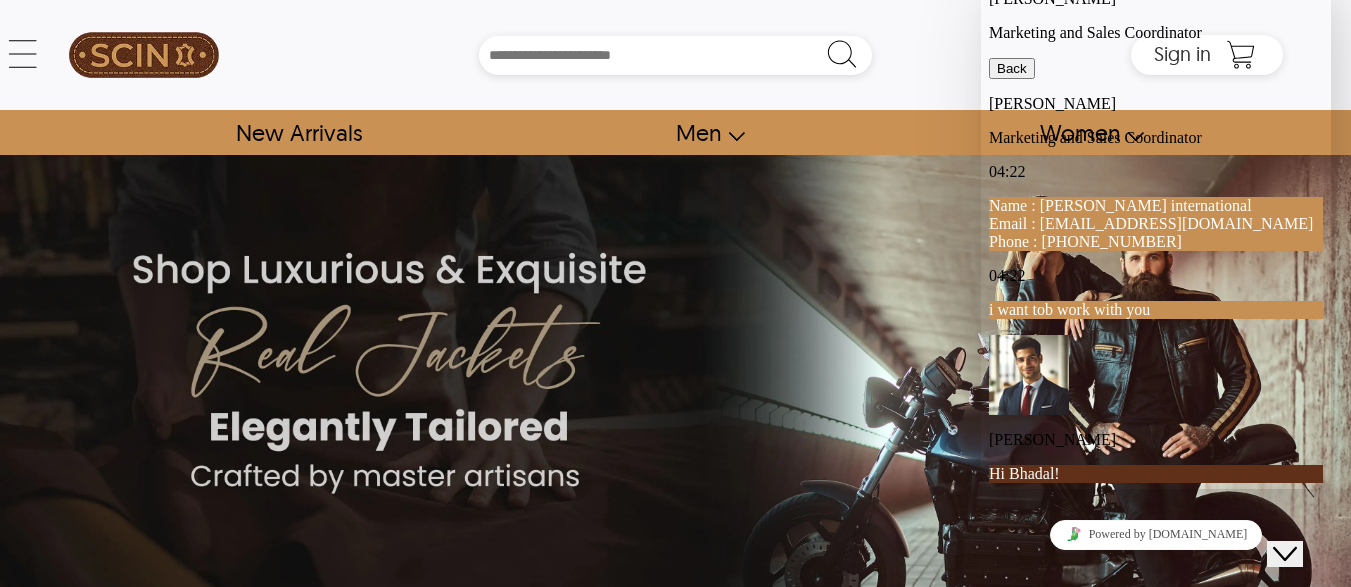 drag, startPoint x: 1146, startPoint y: 334, endPoint x: 1152, endPoint y: 305, distance: 29.614185 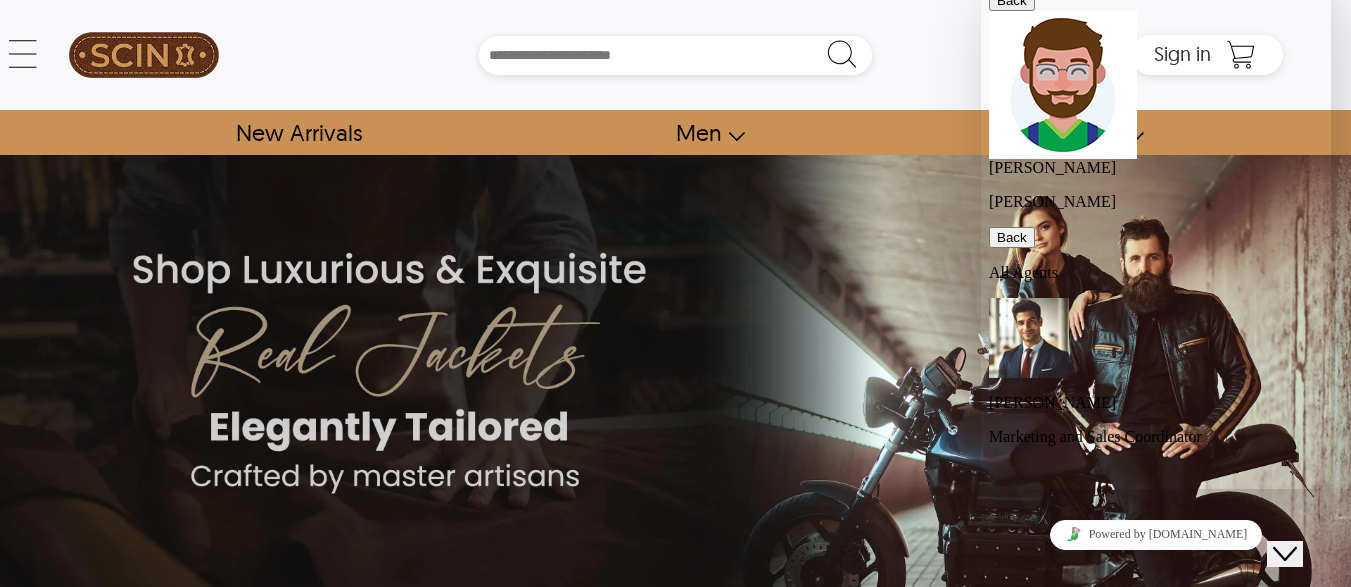click on "[PERSON_NAME]" at bounding box center (1156, 403) 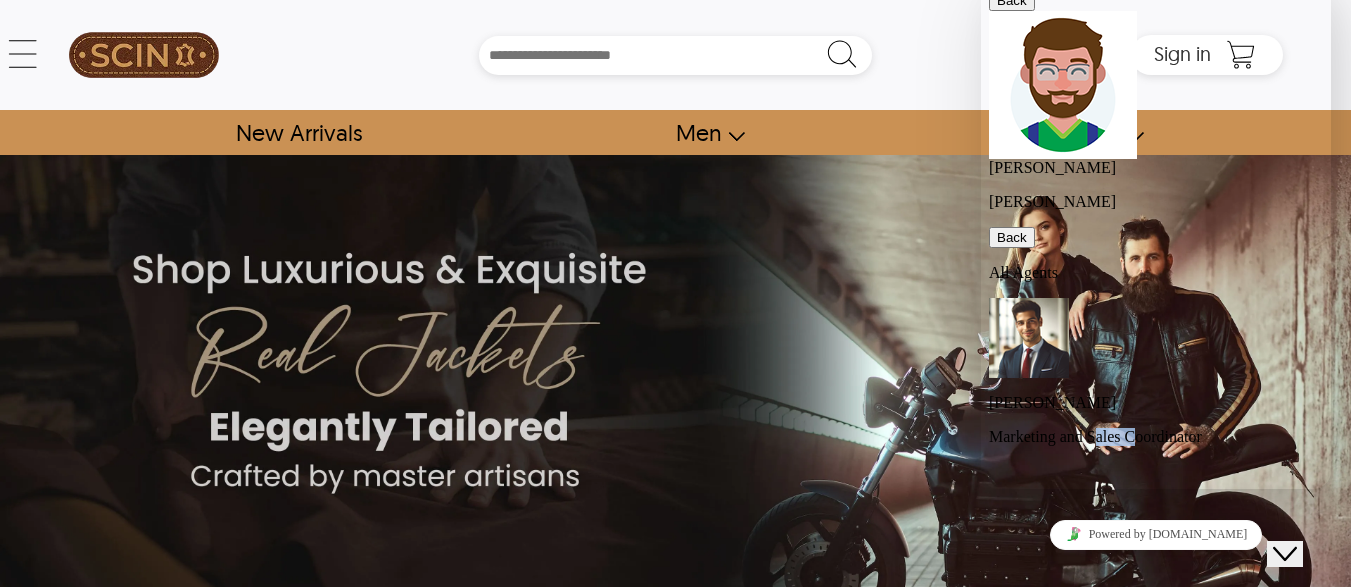 click on "Marketing and Sales Coordinator" at bounding box center (1156, 437) 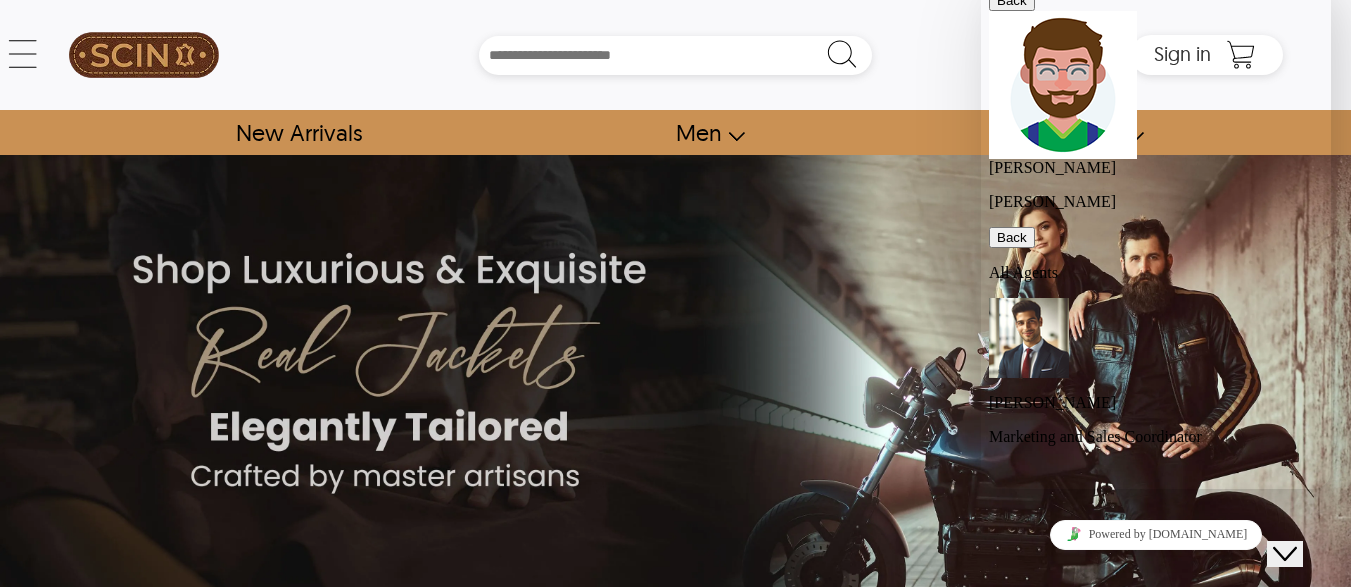 click on "[PERSON_NAME]" at bounding box center [1156, 403] 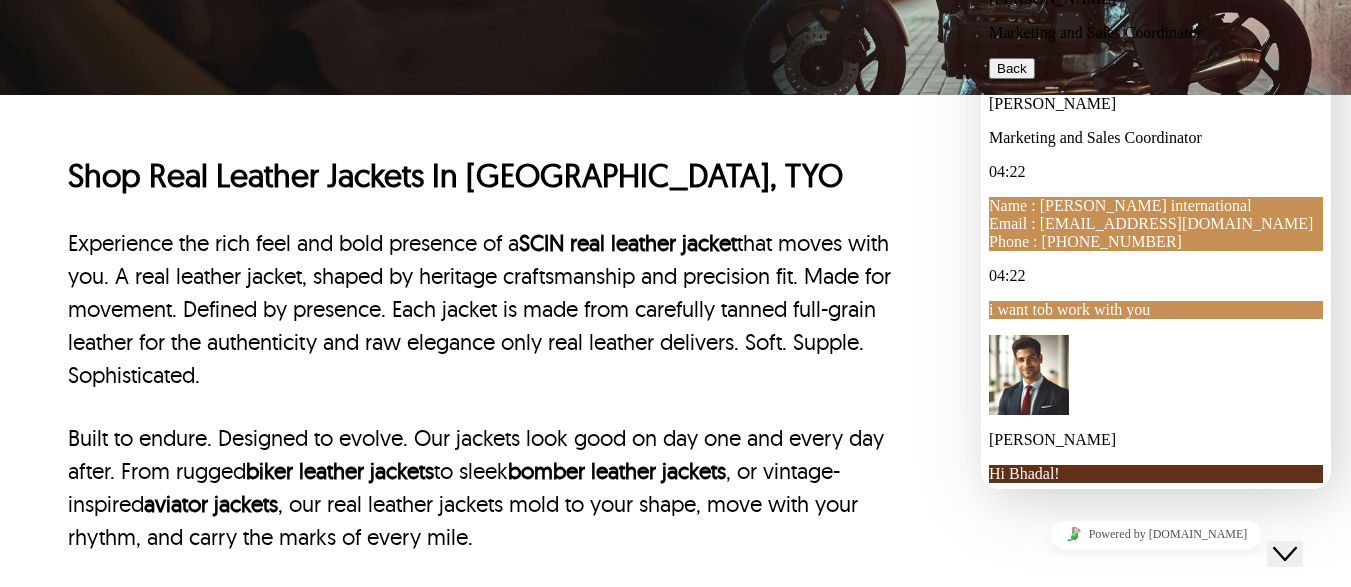 scroll, scrollTop: 0, scrollLeft: 0, axis: both 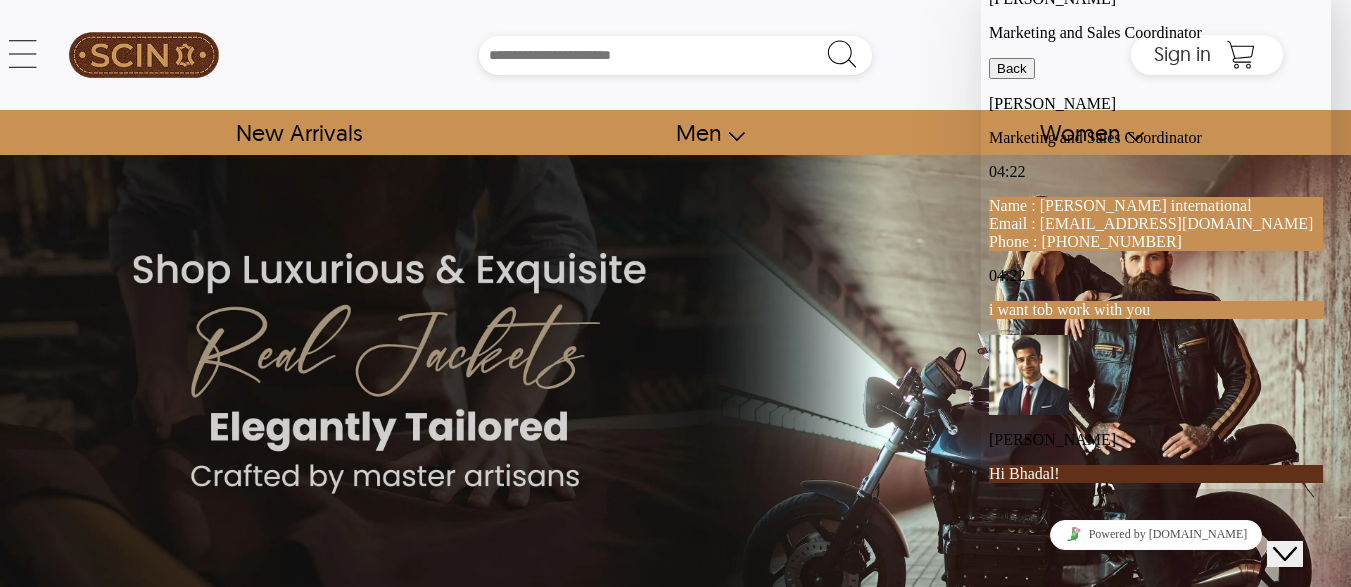 drag, startPoint x: 1122, startPoint y: 361, endPoint x: 1210, endPoint y: 250, distance: 141.65099 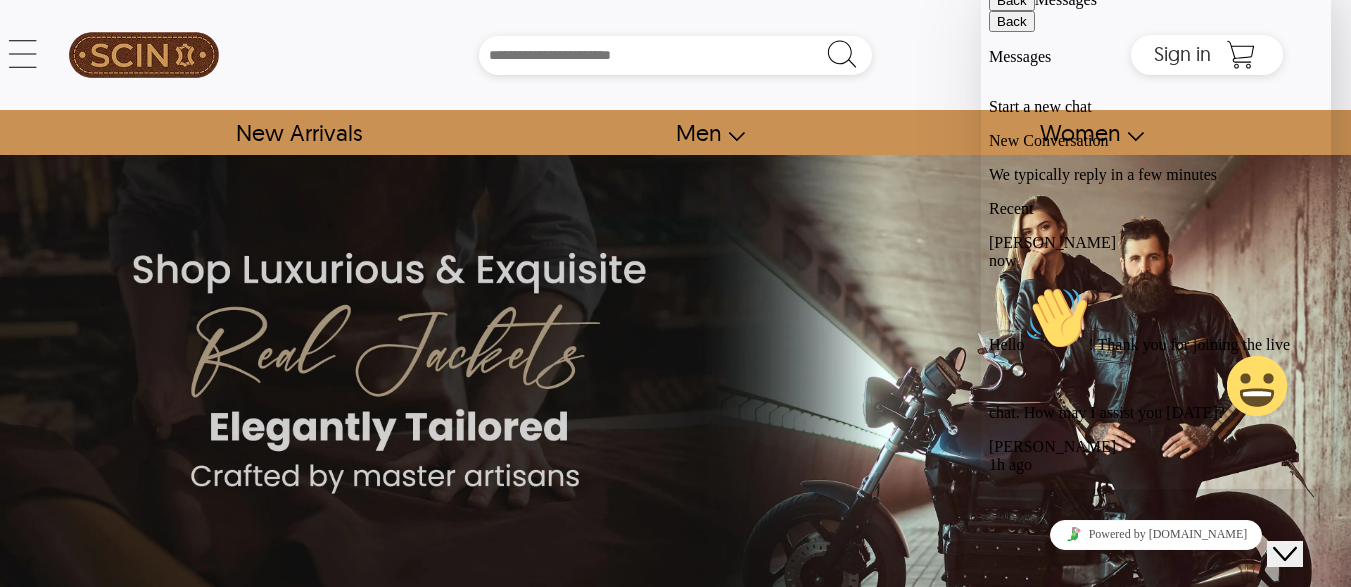 click on "Back" at bounding box center (1012, 0) 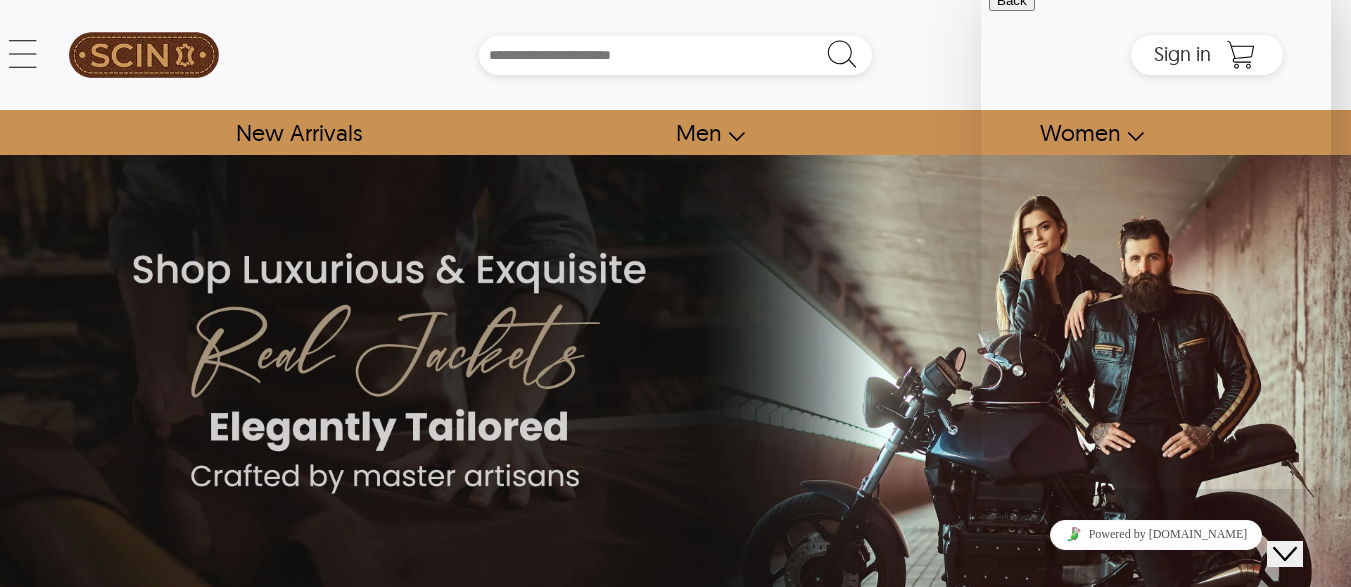 scroll, scrollTop: 0, scrollLeft: 18, axis: horizontal 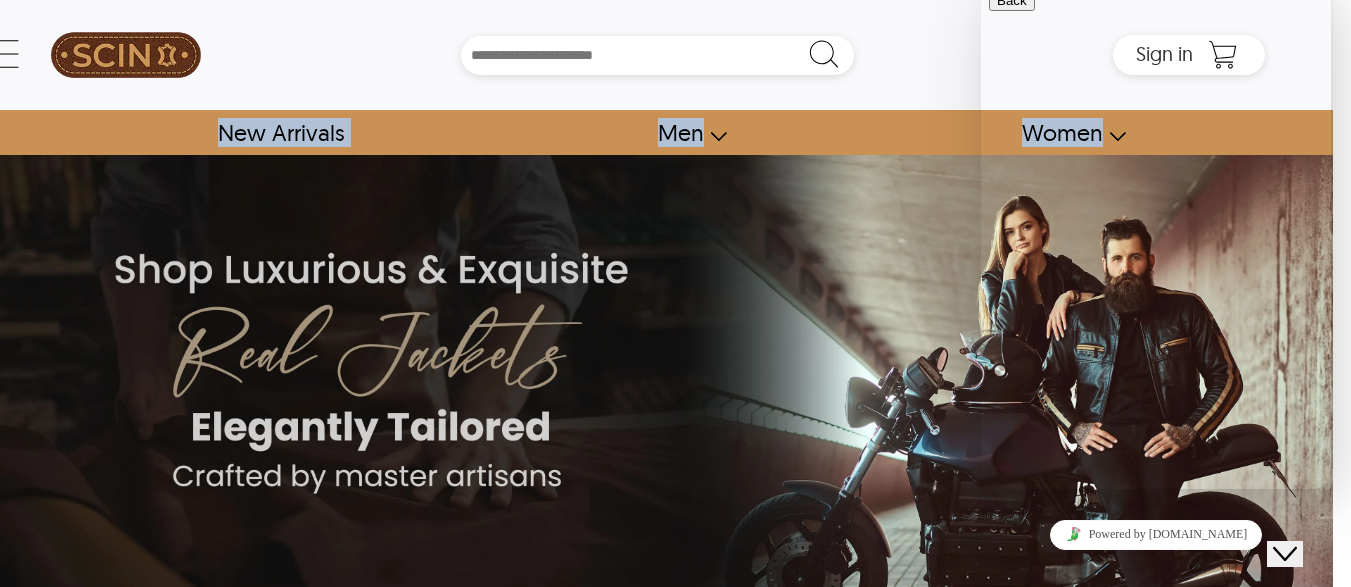 drag, startPoint x: 1350, startPoint y: 12, endPoint x: 1365, endPoint y: 124, distance: 113 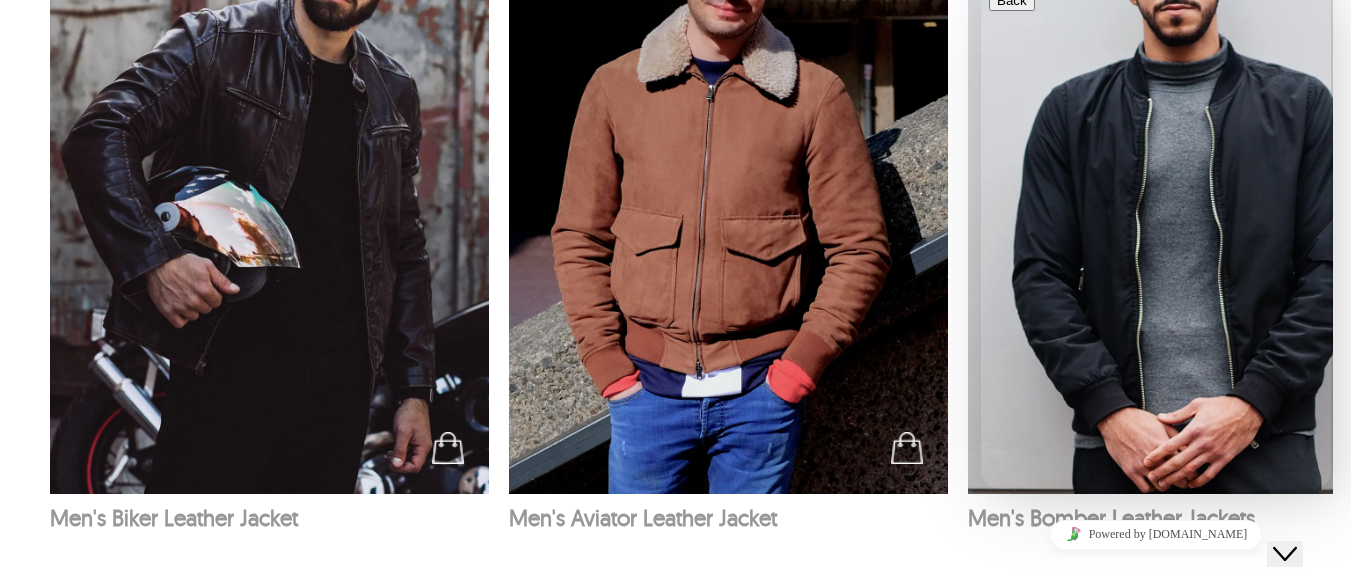 scroll, scrollTop: 3325, scrollLeft: 18, axis: both 